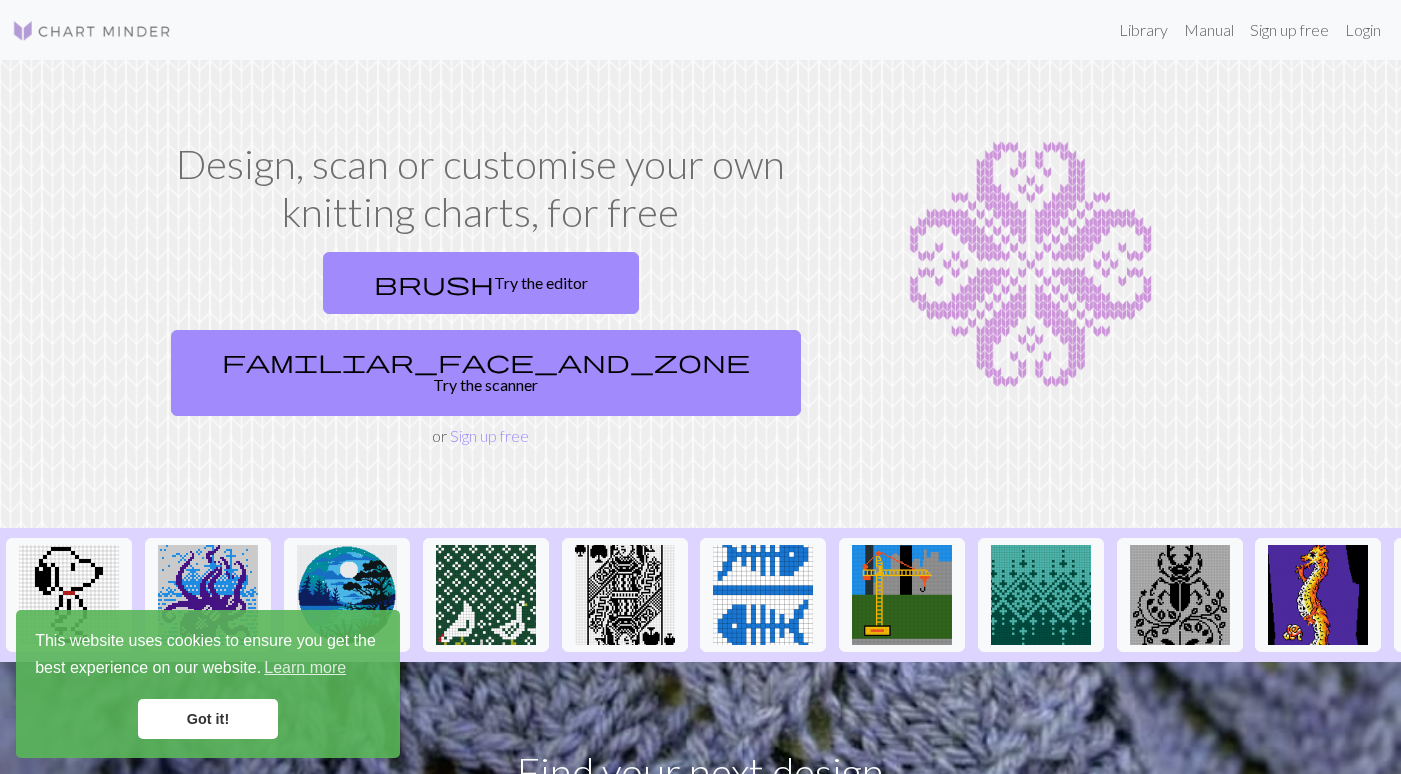 scroll, scrollTop: 0, scrollLeft: 0, axis: both 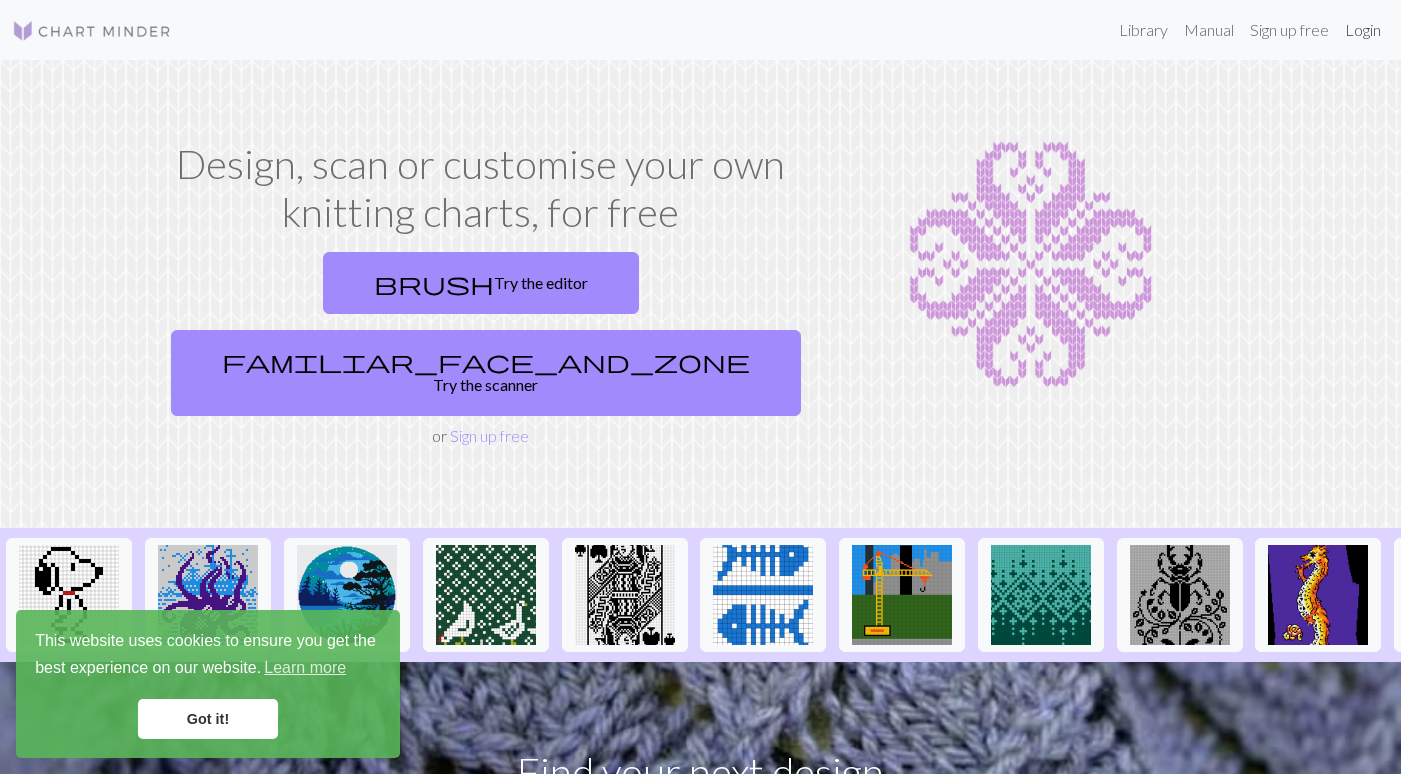 click on "Login" at bounding box center (1363, 30) 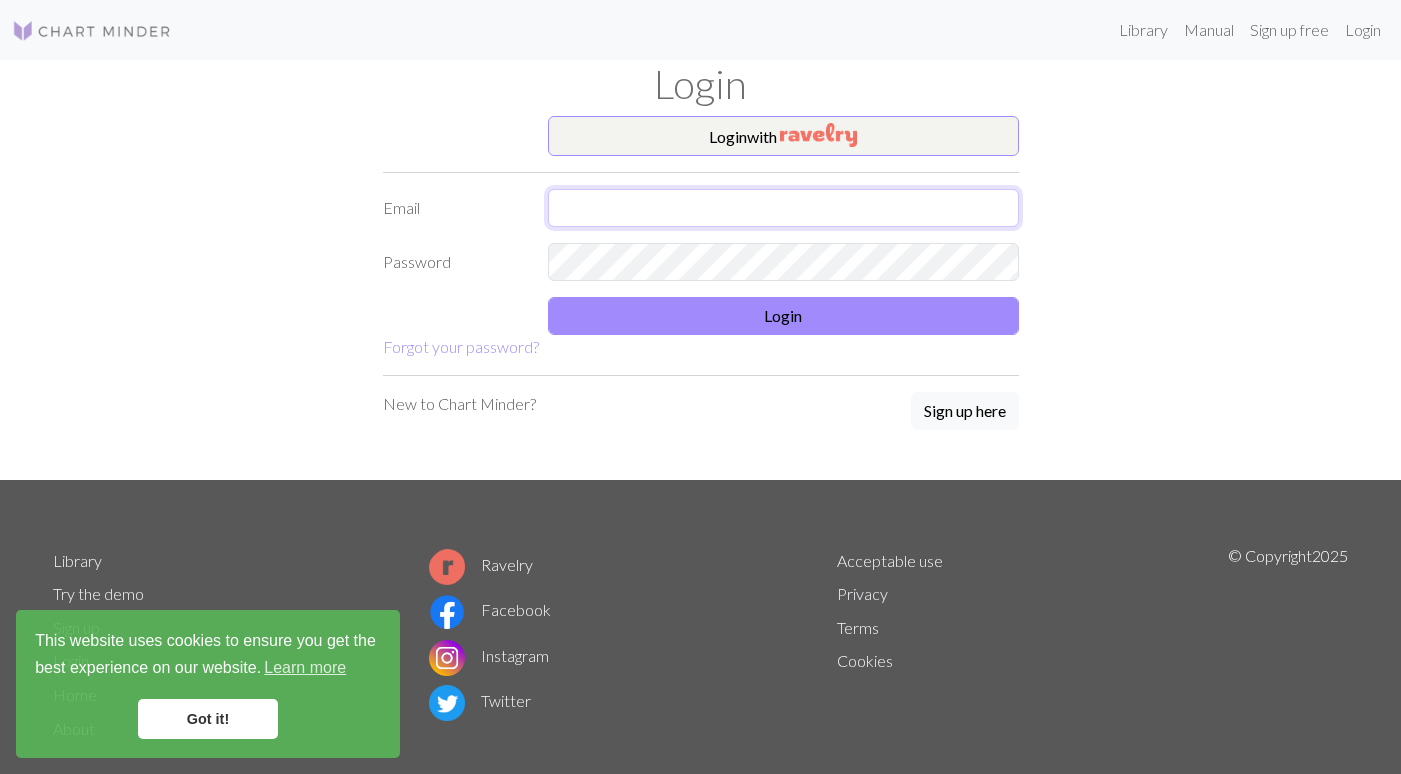 type on "[EMAIL]" 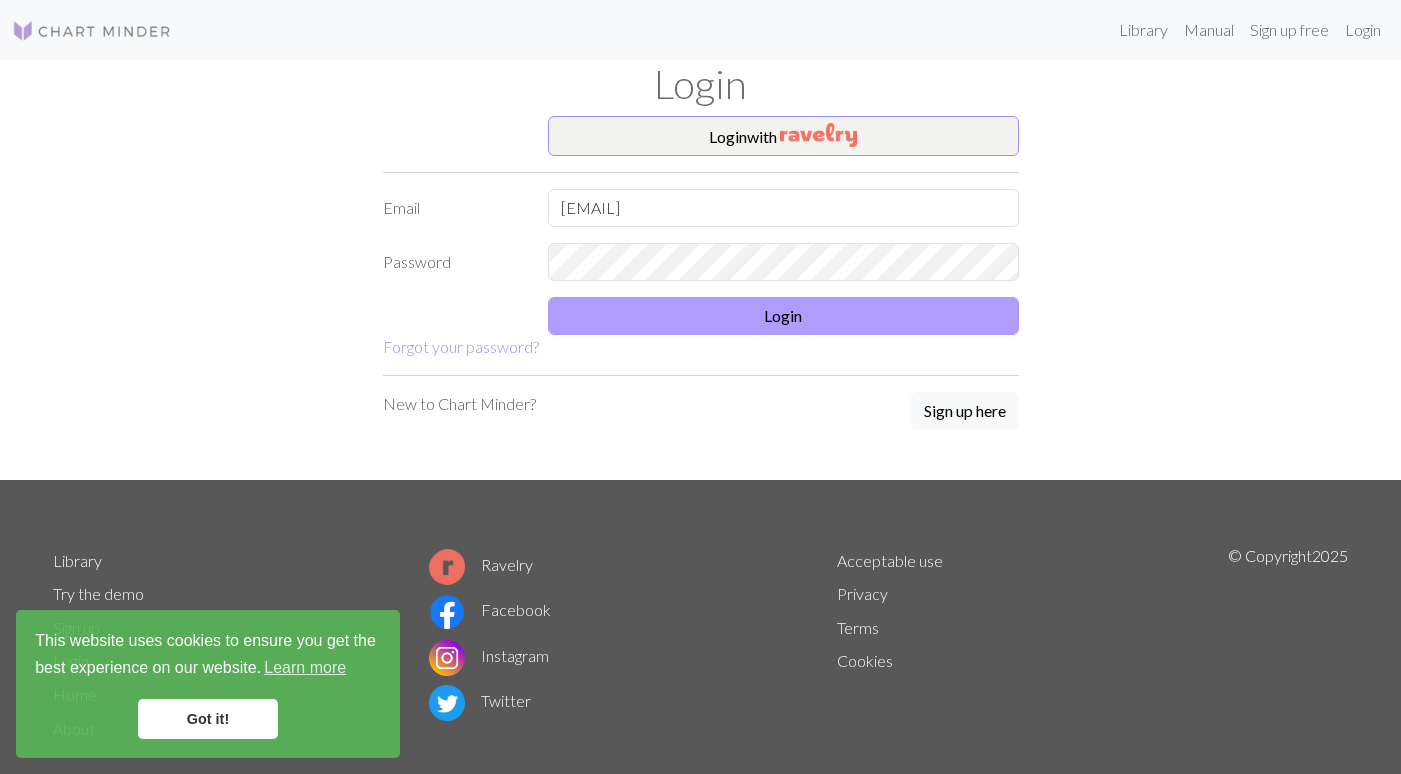 click on "Login" at bounding box center [783, 316] 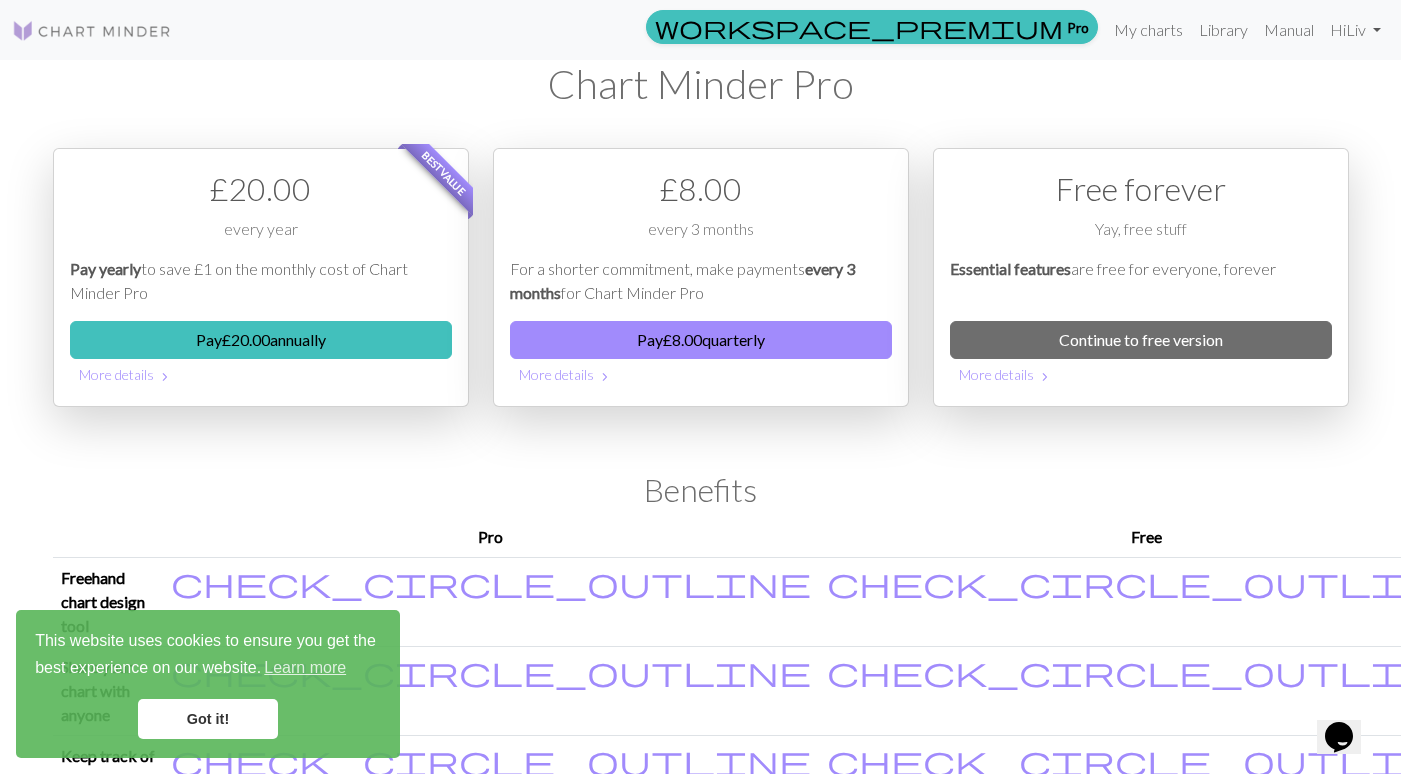 click on "Got it!" at bounding box center (208, 719) 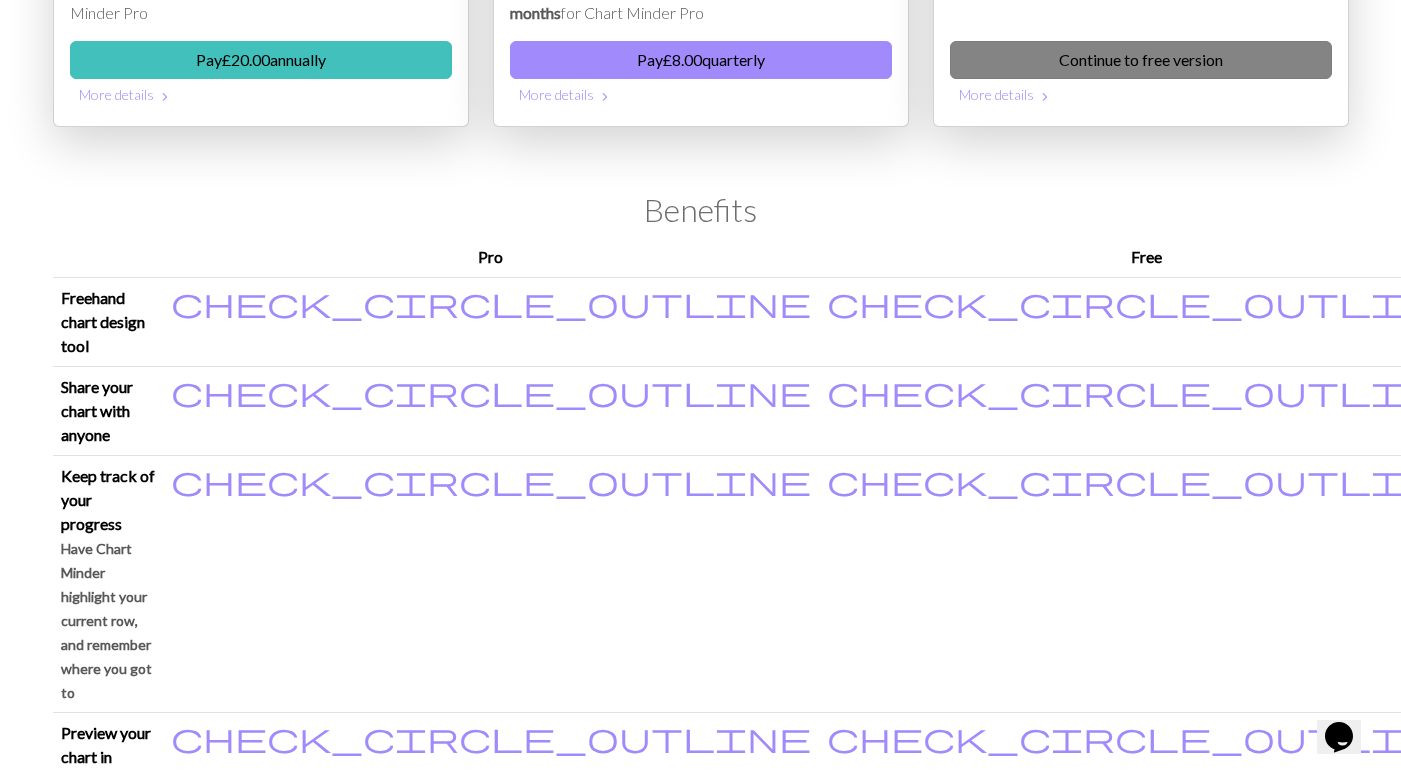 scroll, scrollTop: 267, scrollLeft: 0, axis: vertical 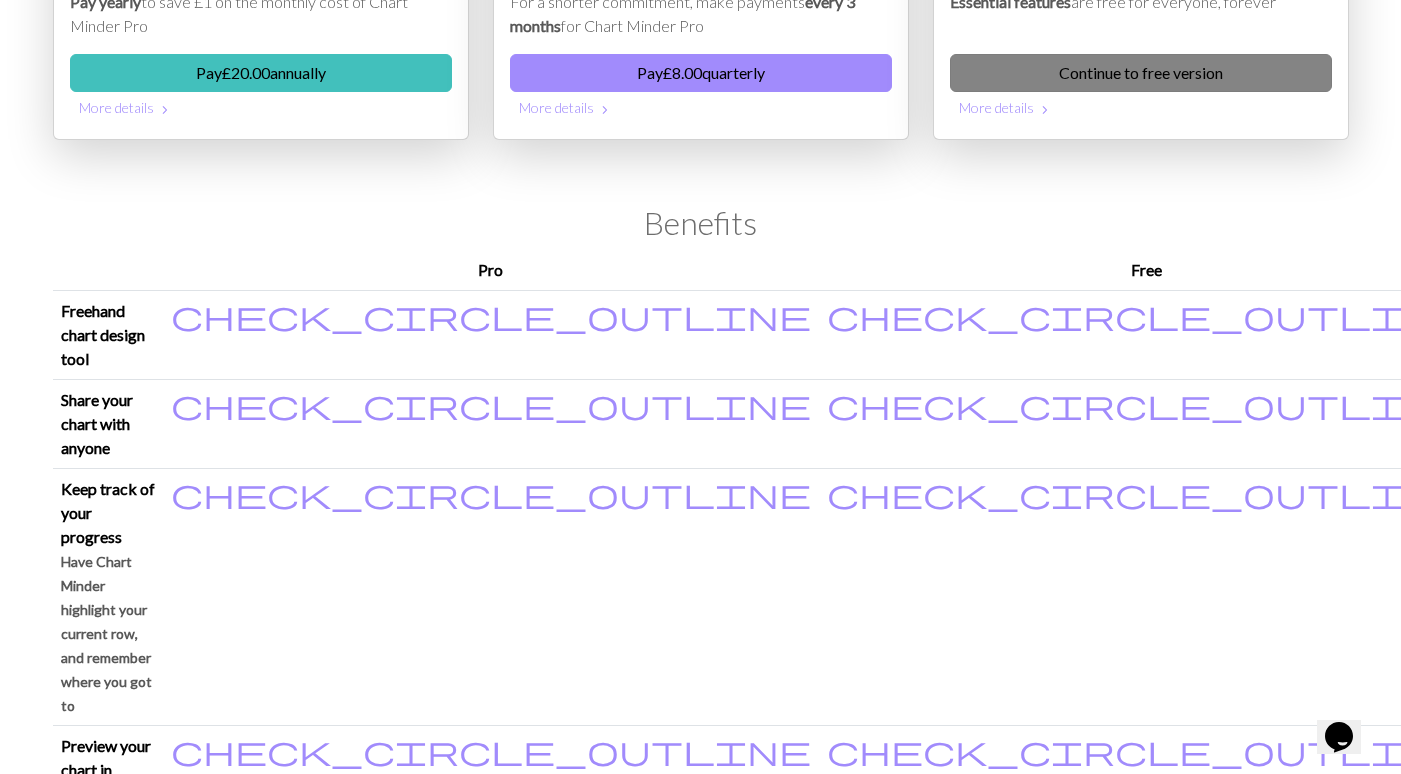 click on "Continue to free version" at bounding box center (1141, 73) 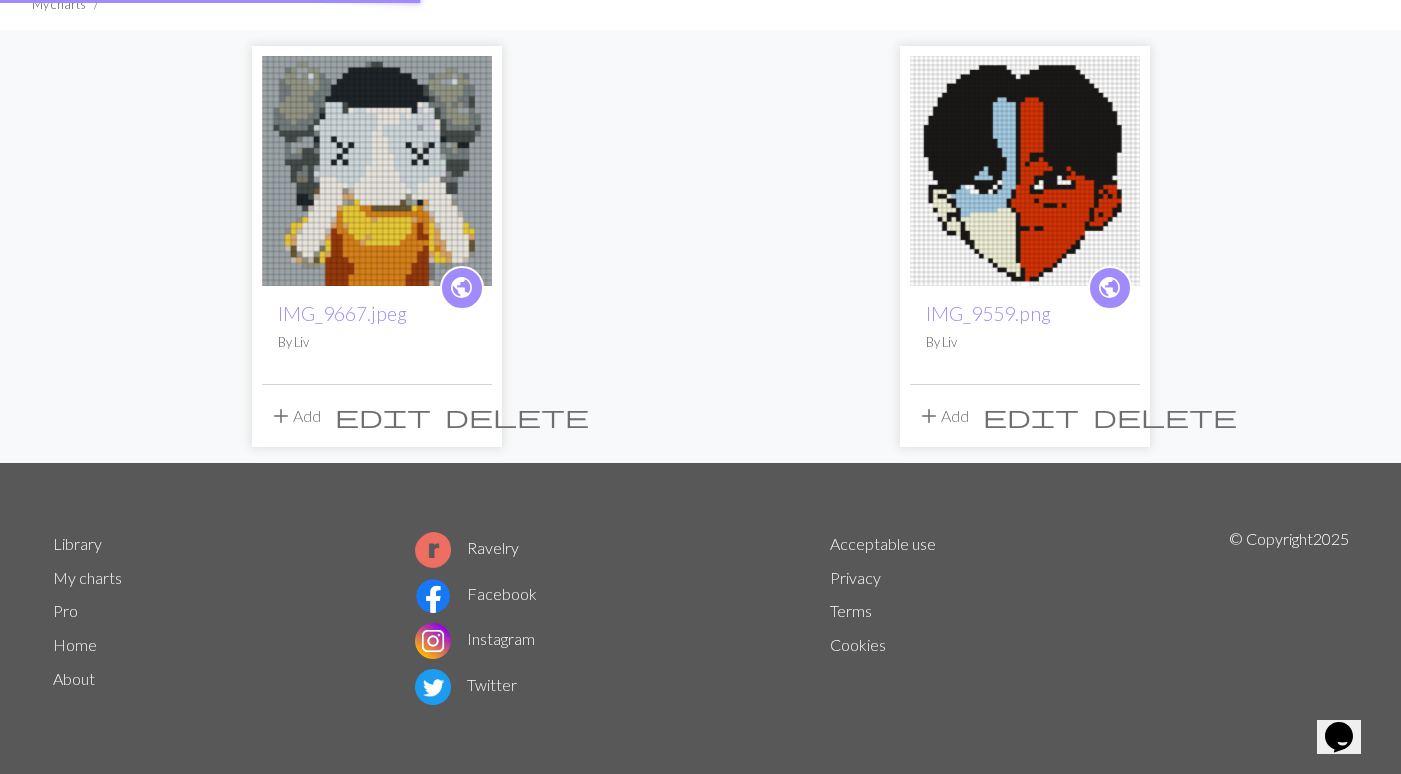 scroll, scrollTop: 0, scrollLeft: 0, axis: both 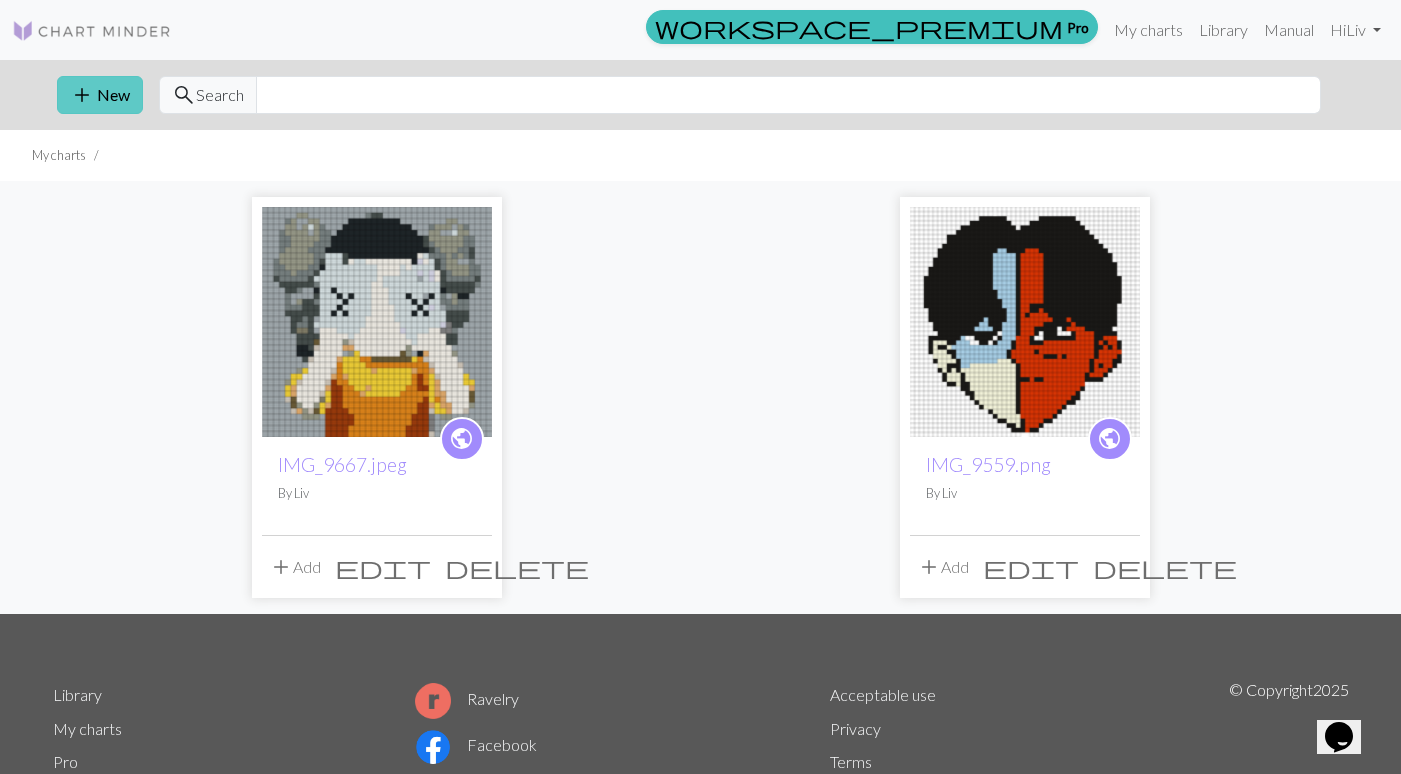 click on "add   New" at bounding box center [100, 95] 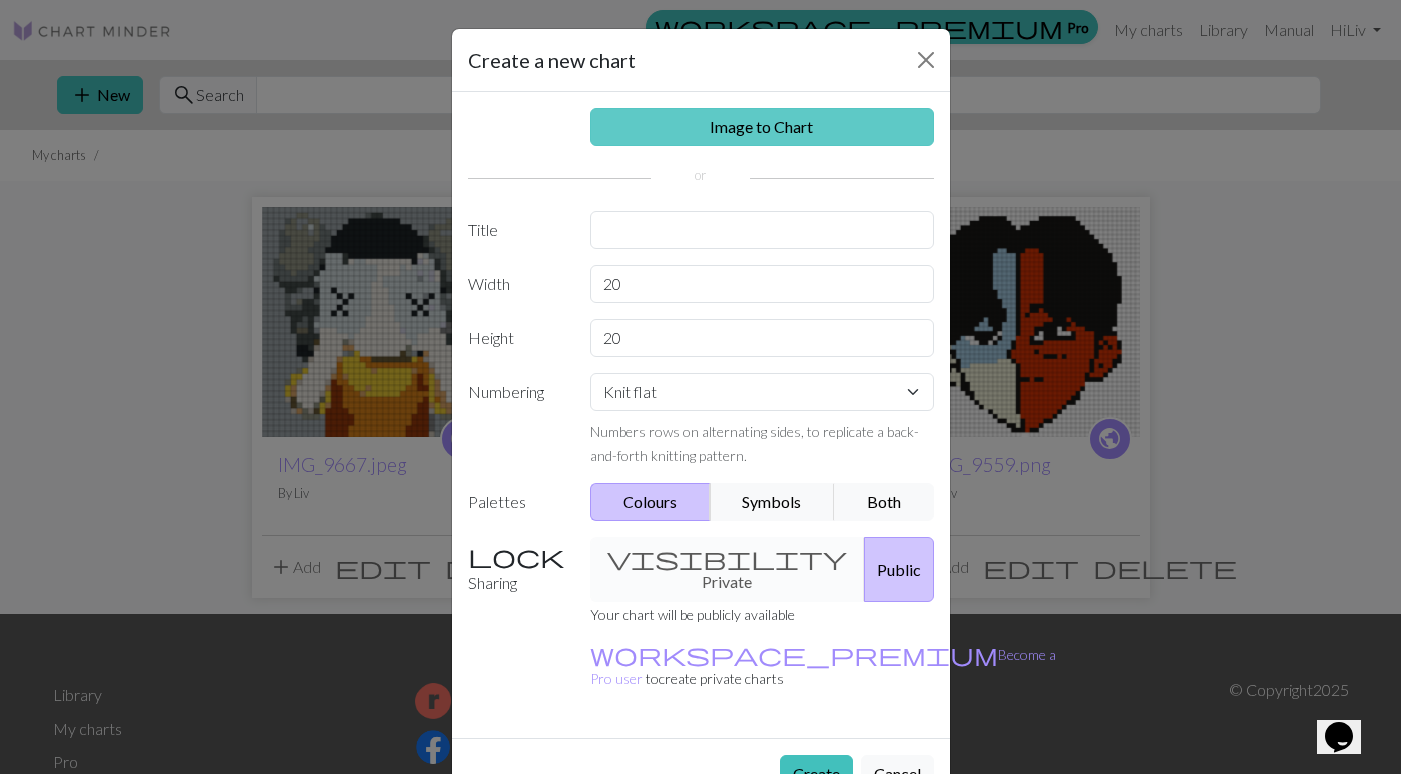click on "Image to Chart" at bounding box center (762, 127) 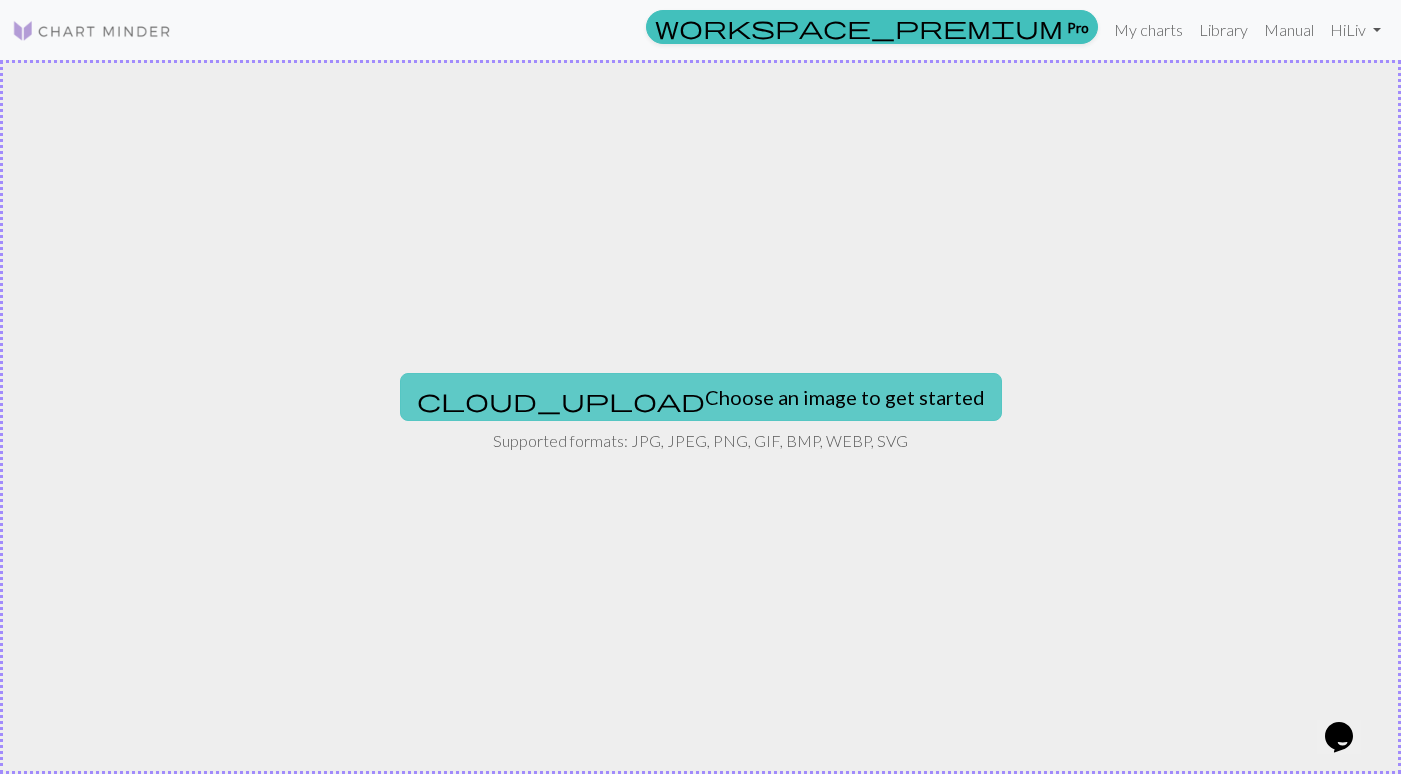 click on "cloud_upload  Choose an image to get started" at bounding box center [701, 397] 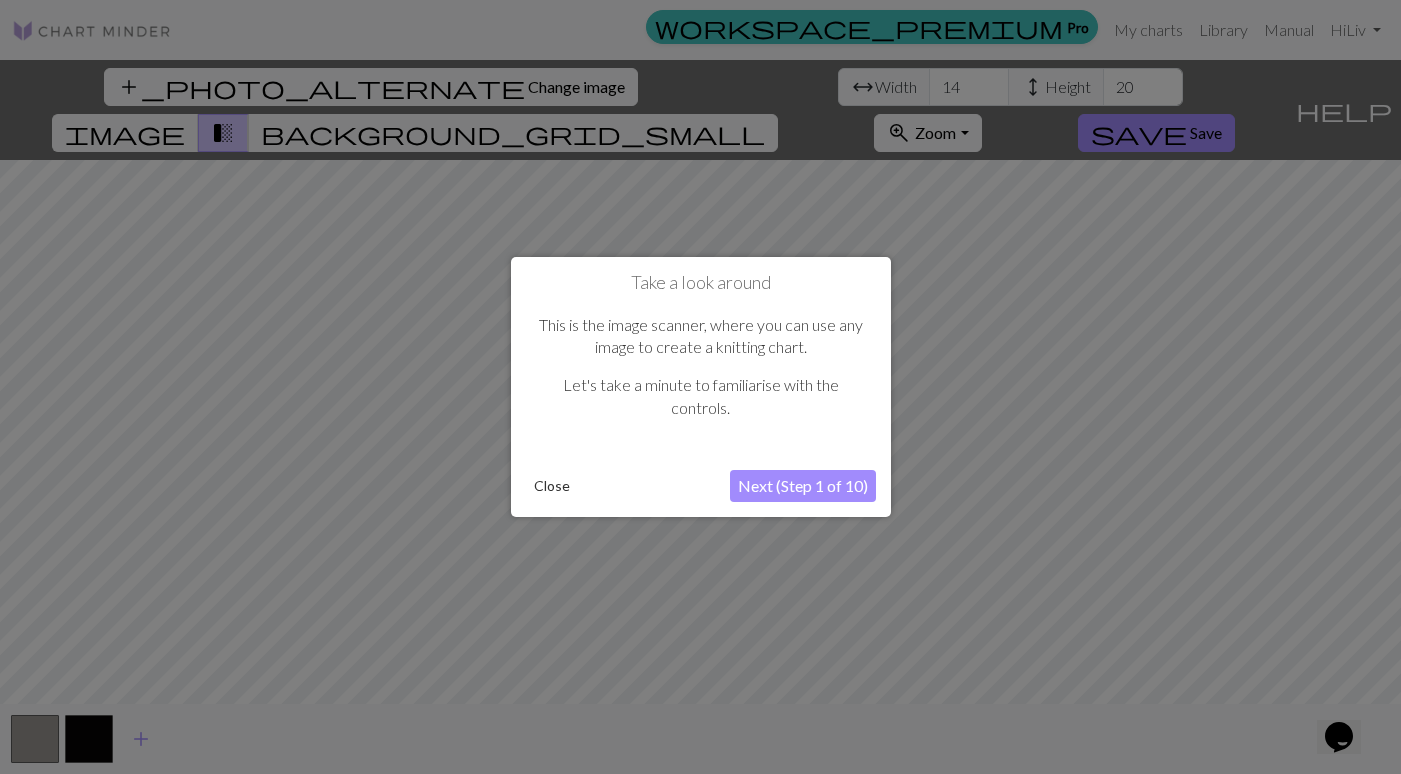 click on "Next (Step 1 of 10)" at bounding box center [803, 486] 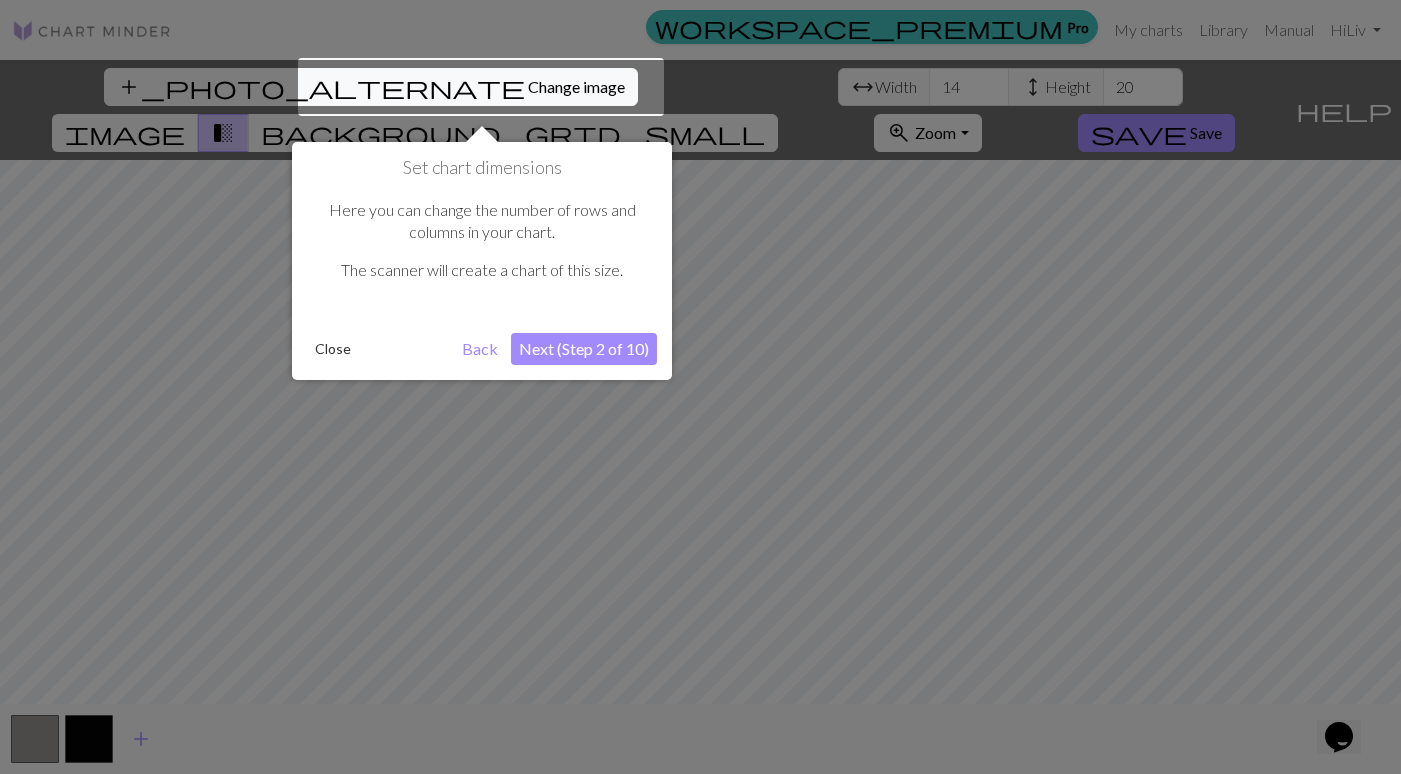 click on "Close" at bounding box center [333, 349] 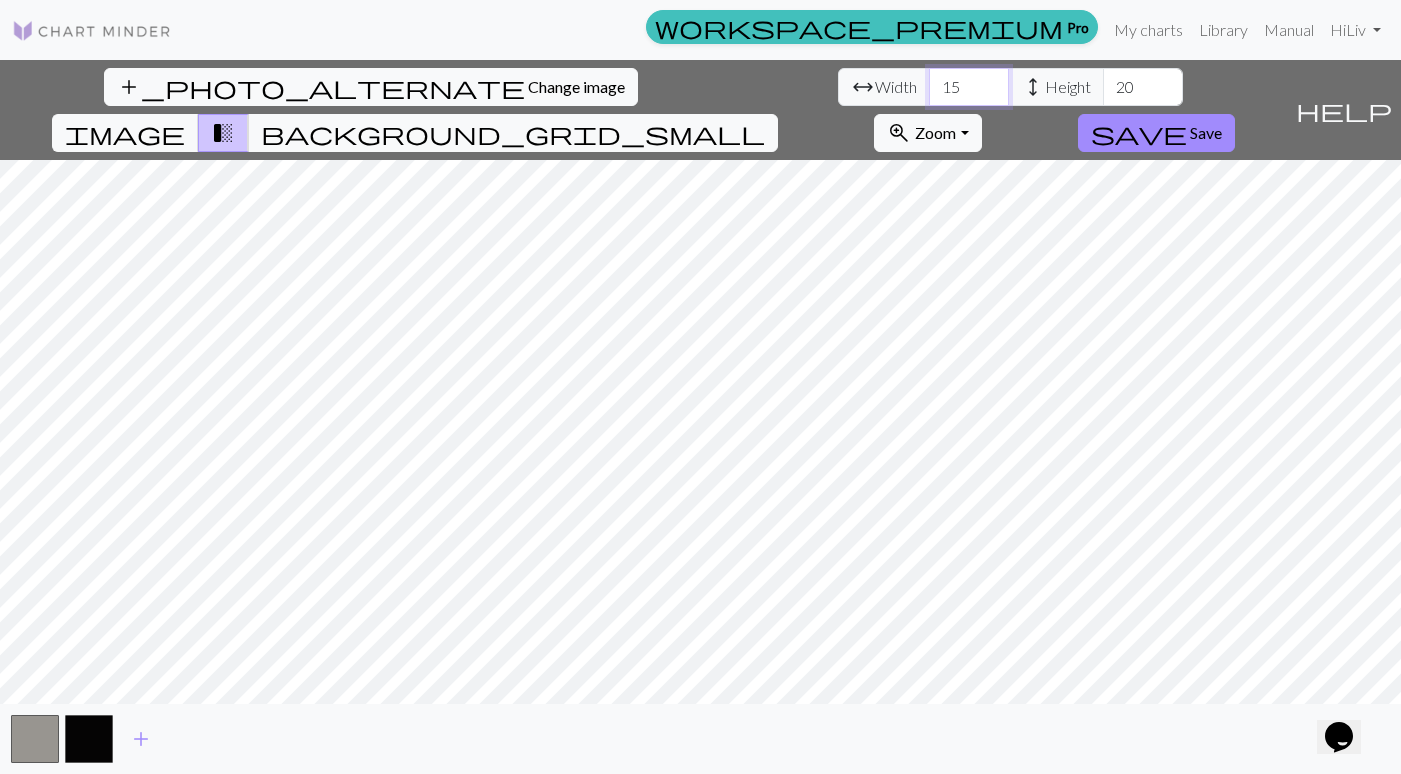 click on "15" at bounding box center [969, 87] 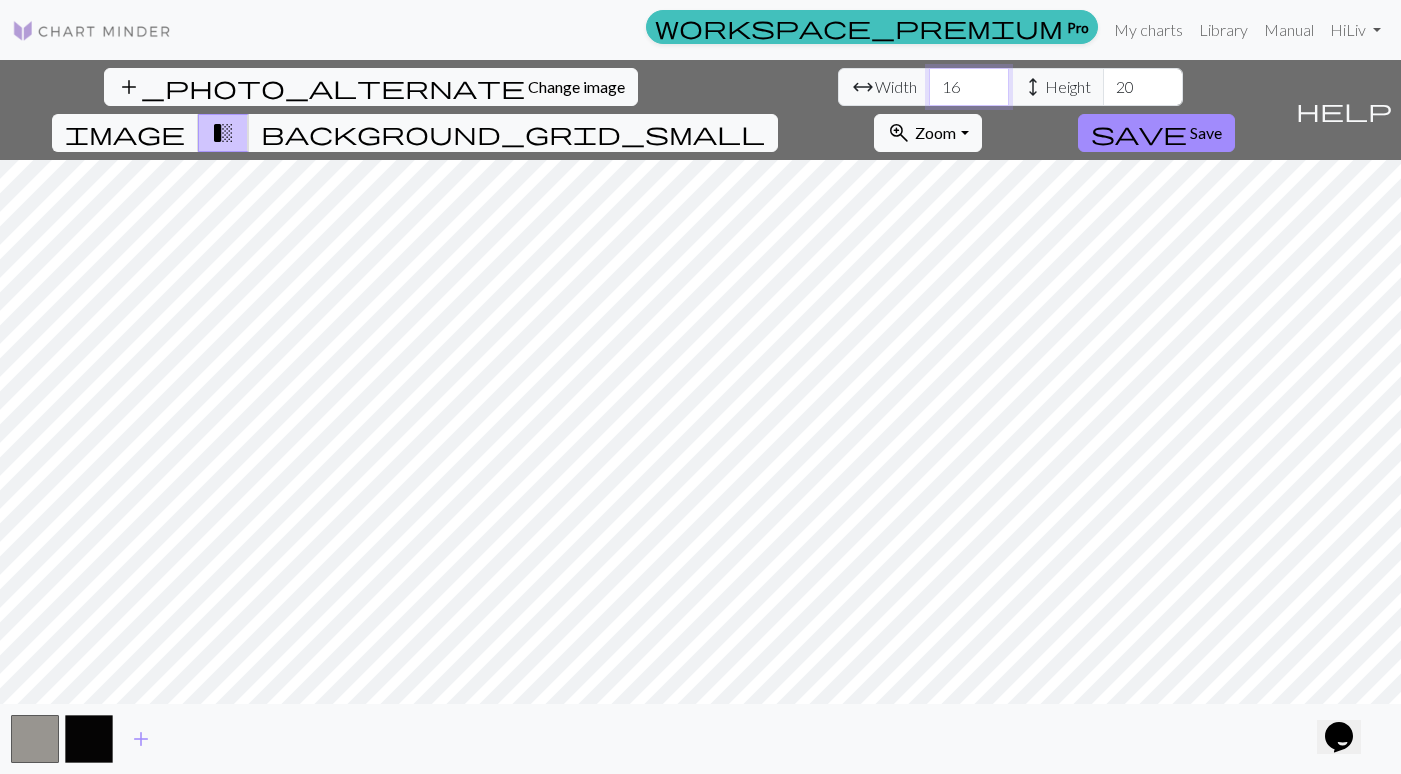 click on "16" at bounding box center [969, 87] 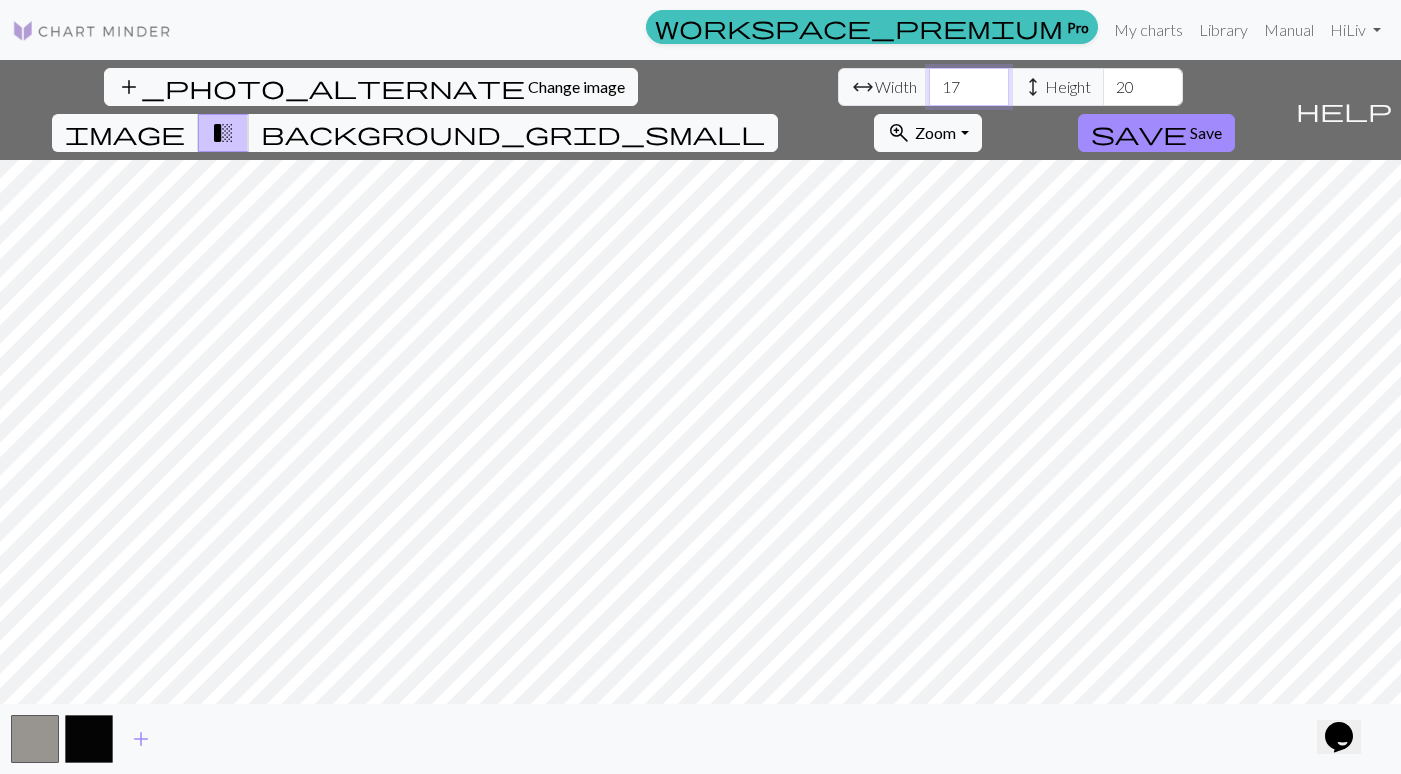 click on "17" at bounding box center (969, 87) 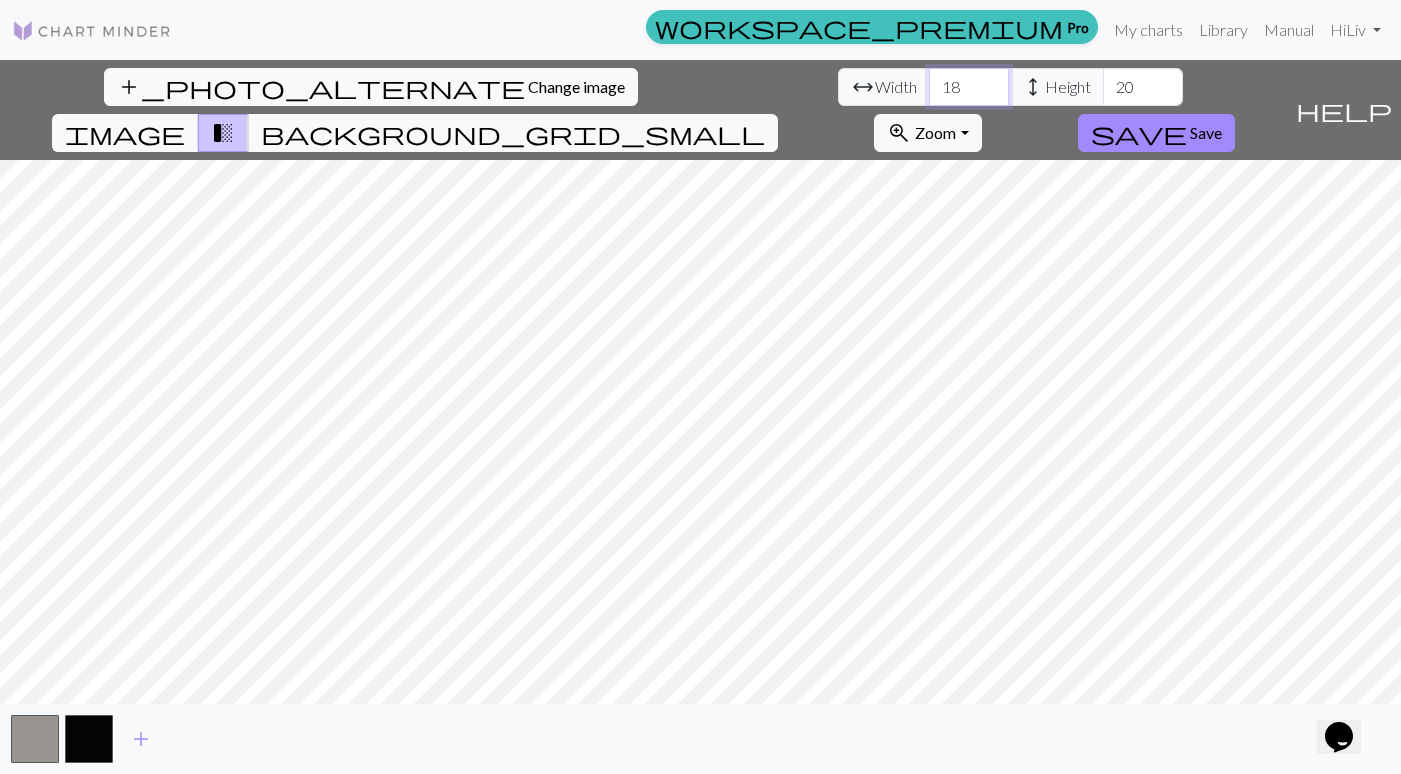 click on "18" at bounding box center (969, 87) 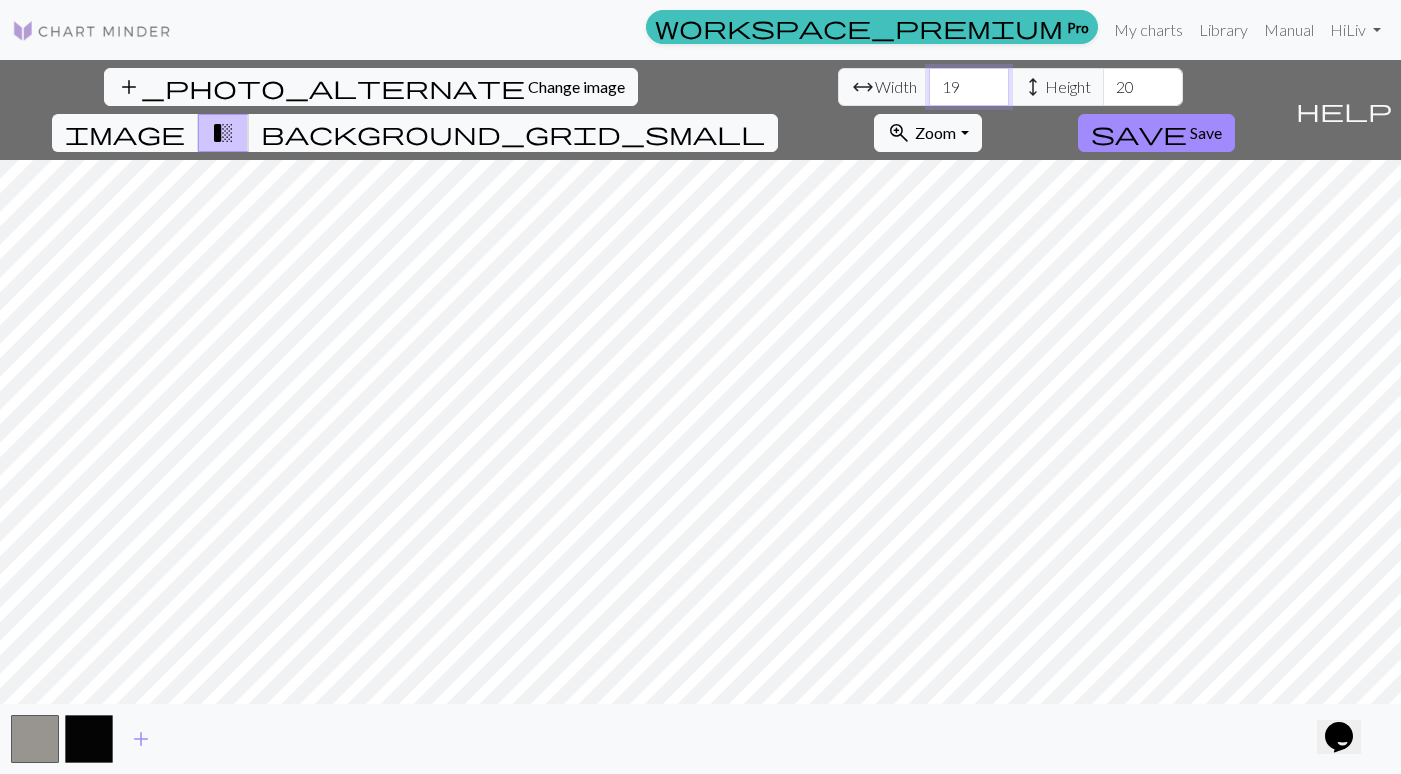 click on "19" at bounding box center [969, 87] 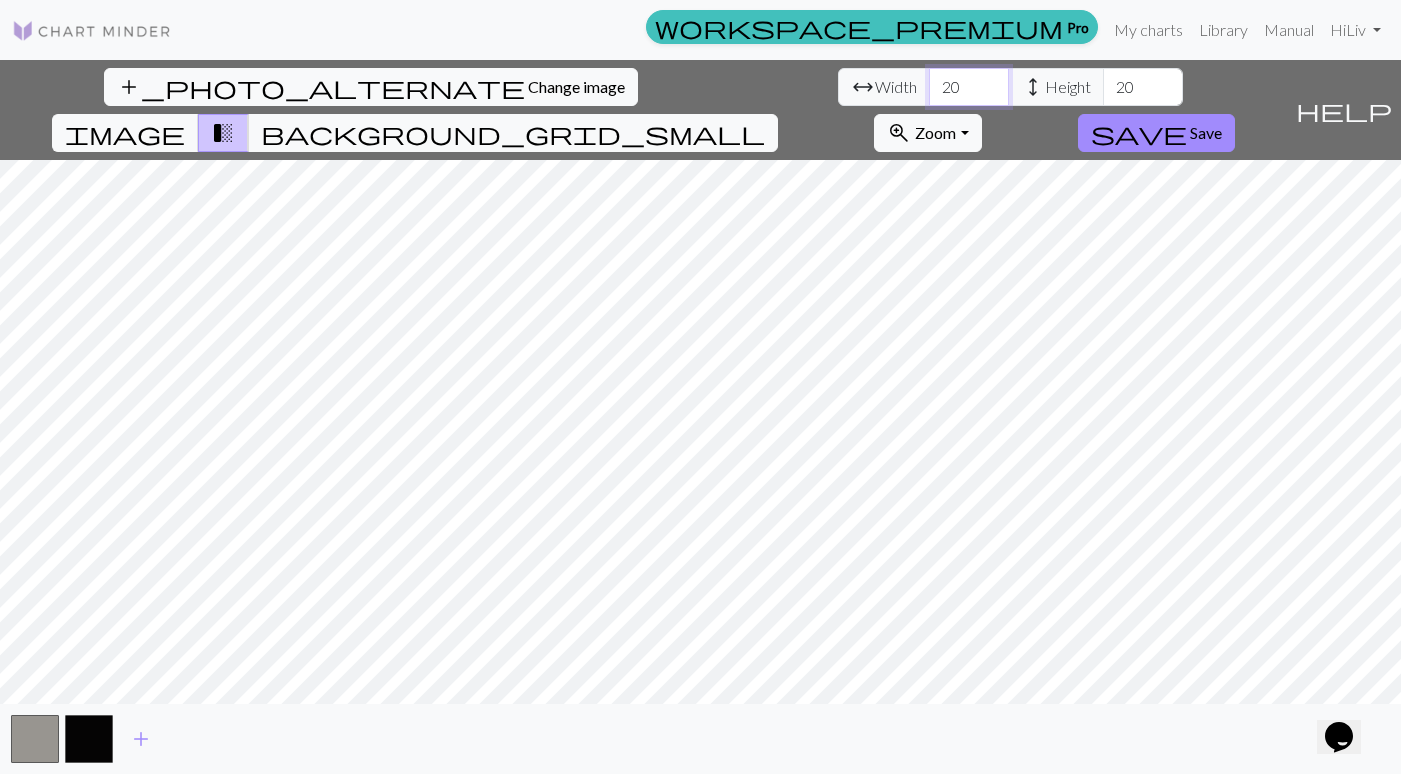click on "20" at bounding box center (969, 87) 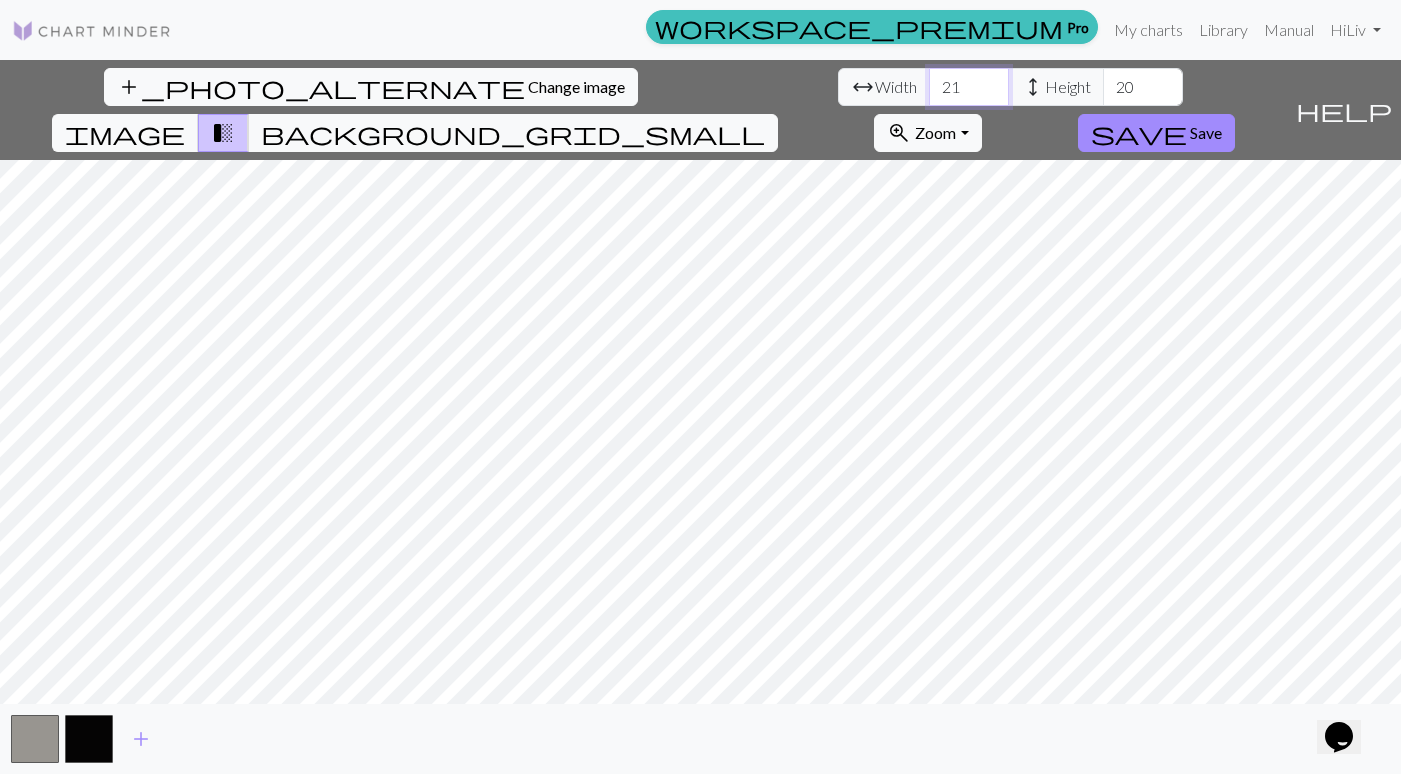 click on "21" at bounding box center (969, 87) 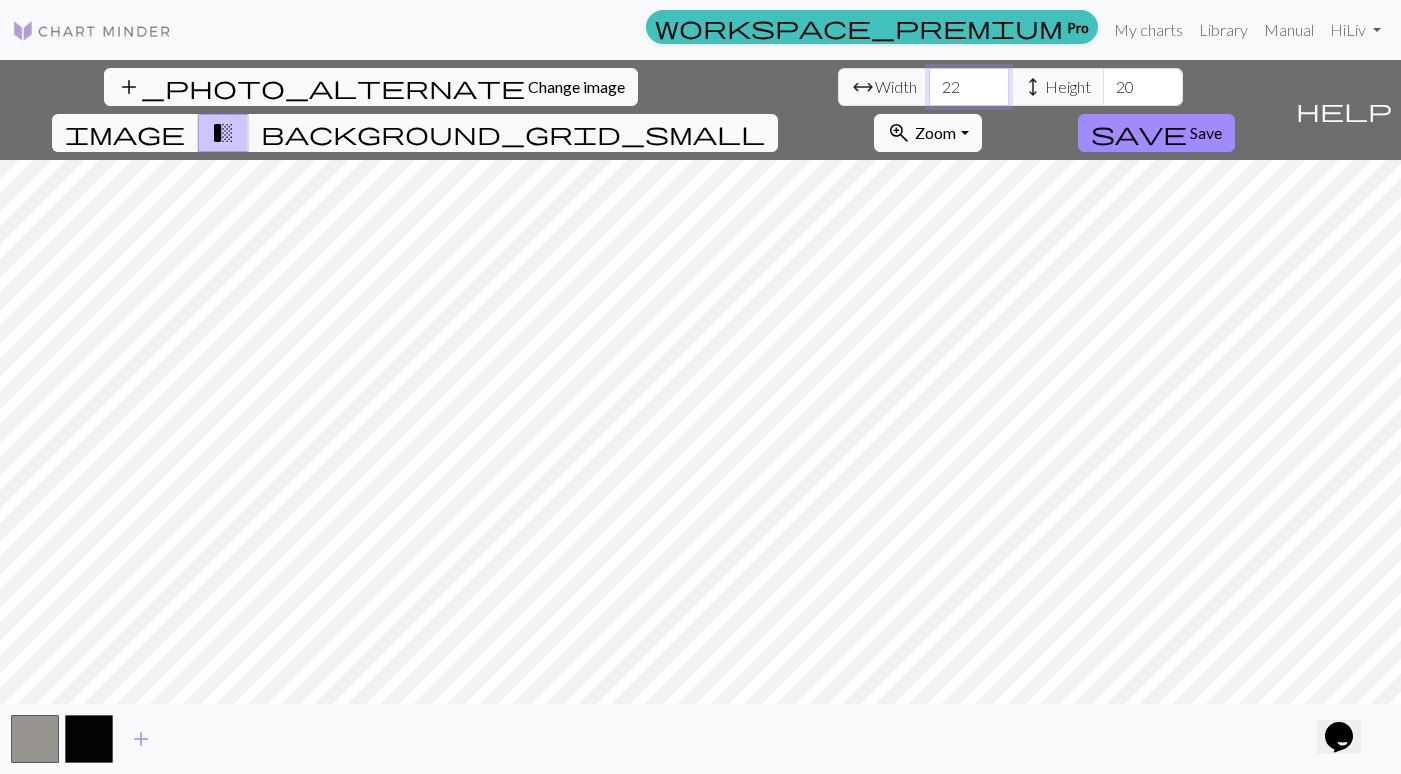 click on "22" at bounding box center (969, 87) 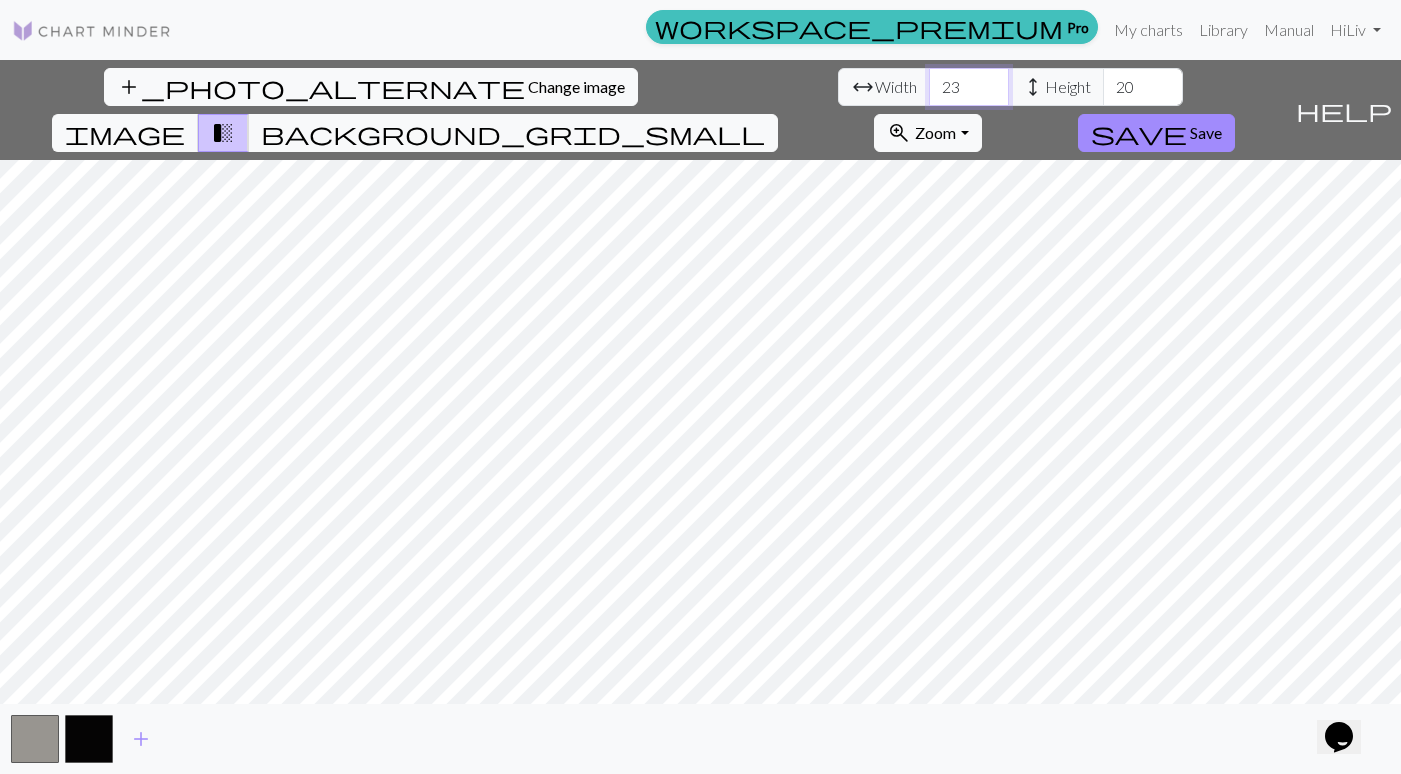click on "23" at bounding box center [969, 87] 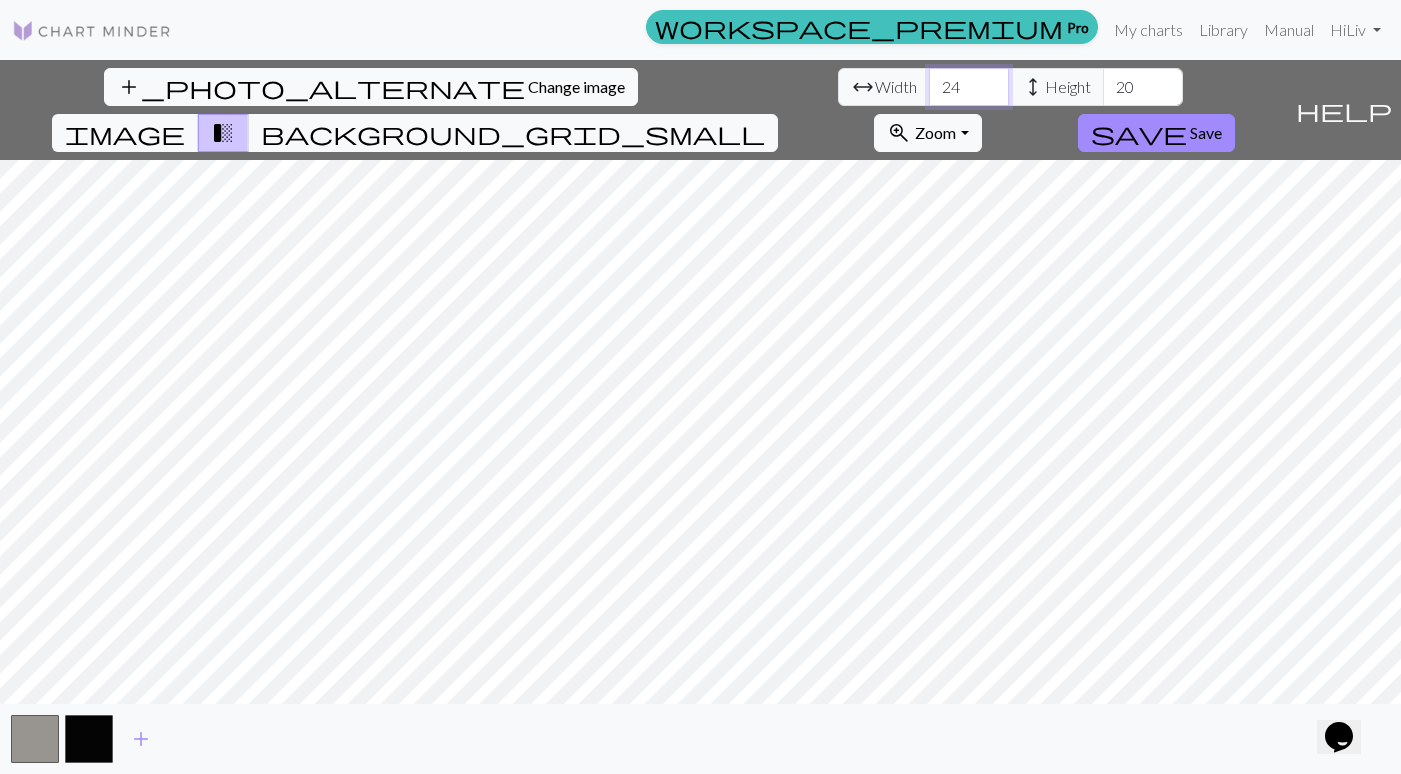 click on "24" at bounding box center [969, 87] 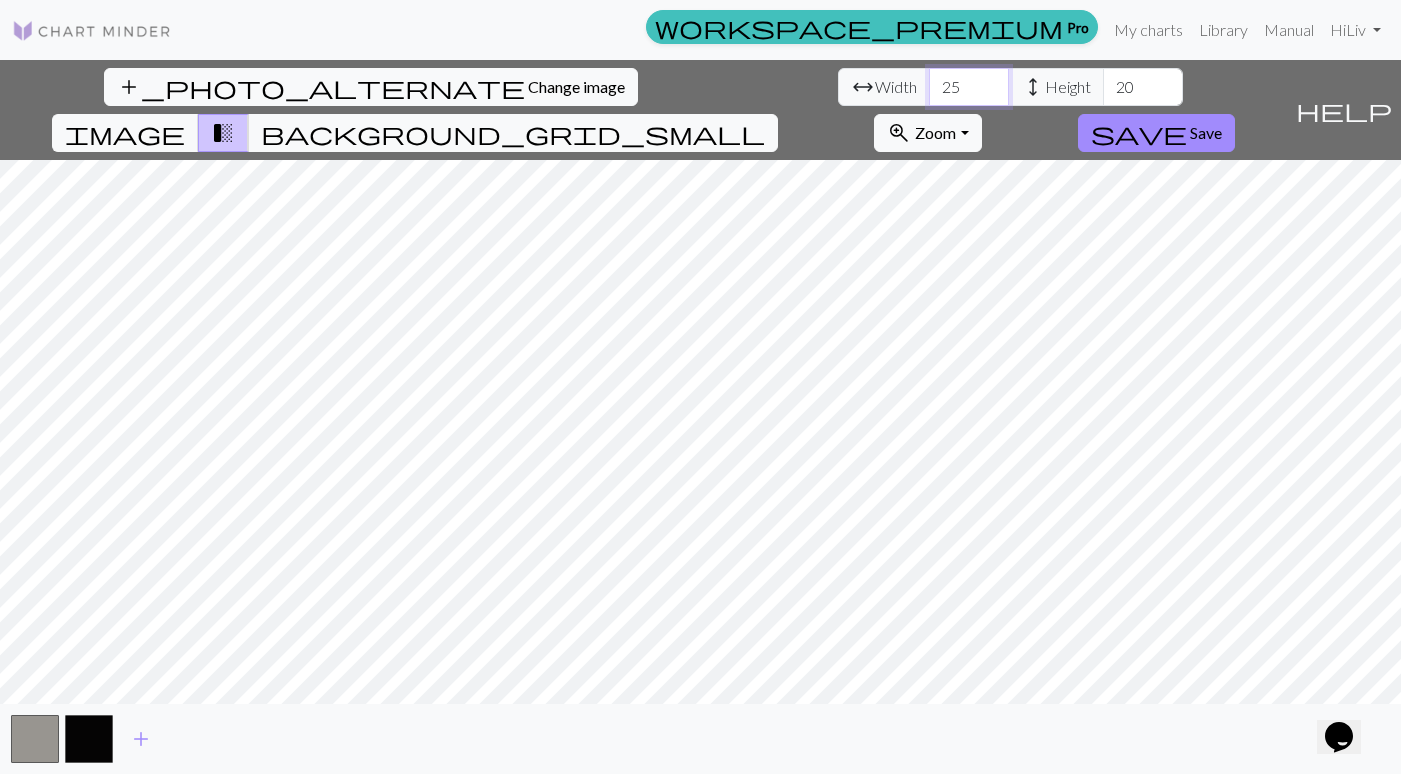 click on "25" at bounding box center (969, 87) 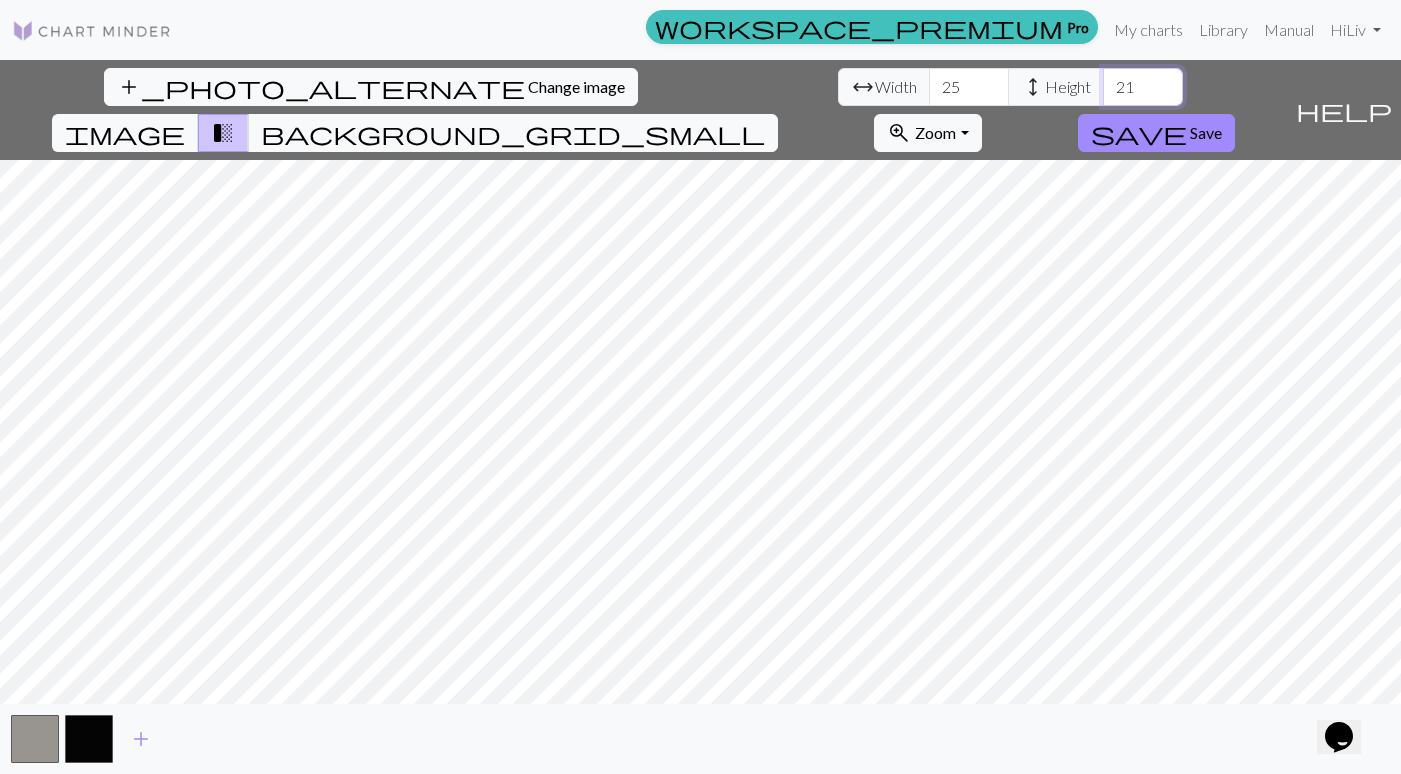 click on "21" at bounding box center (1143, 87) 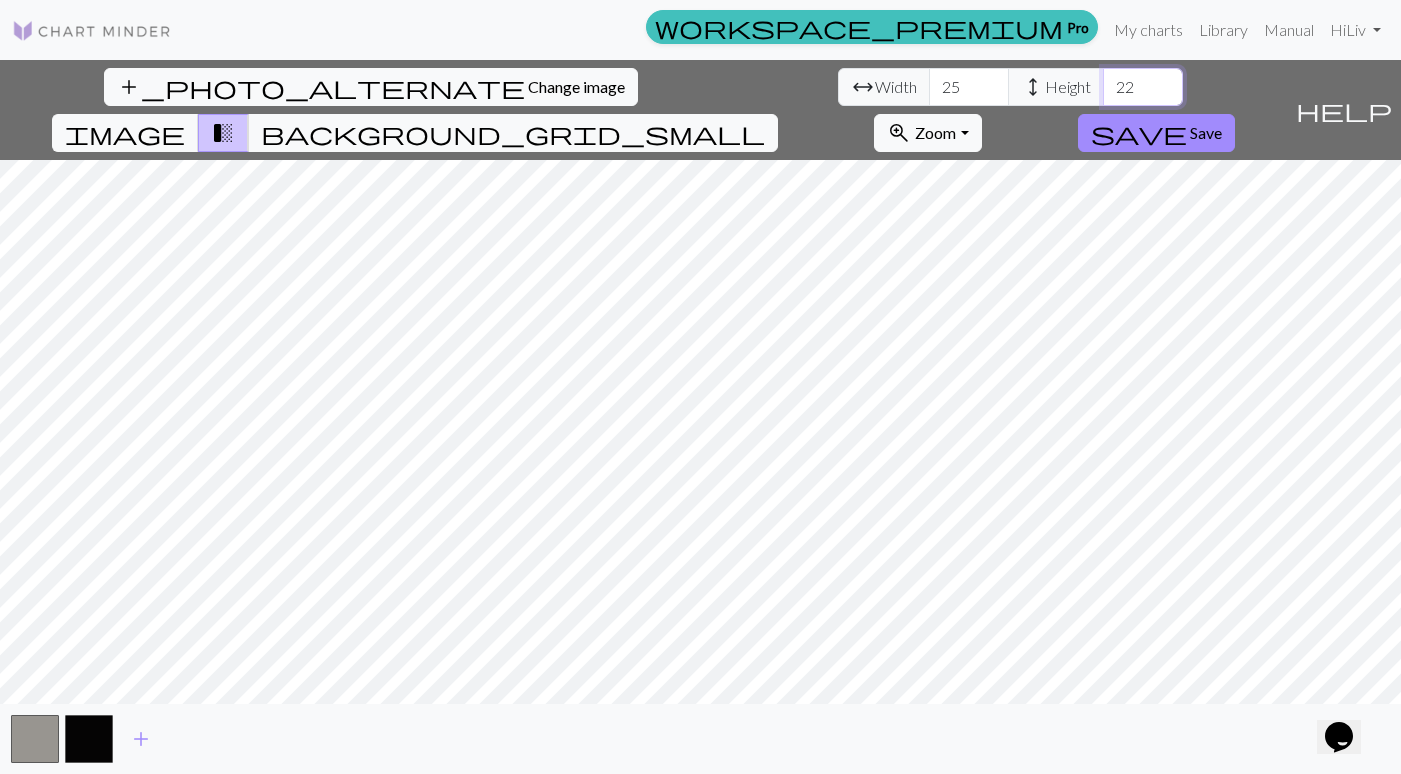 click on "22" at bounding box center [1143, 87] 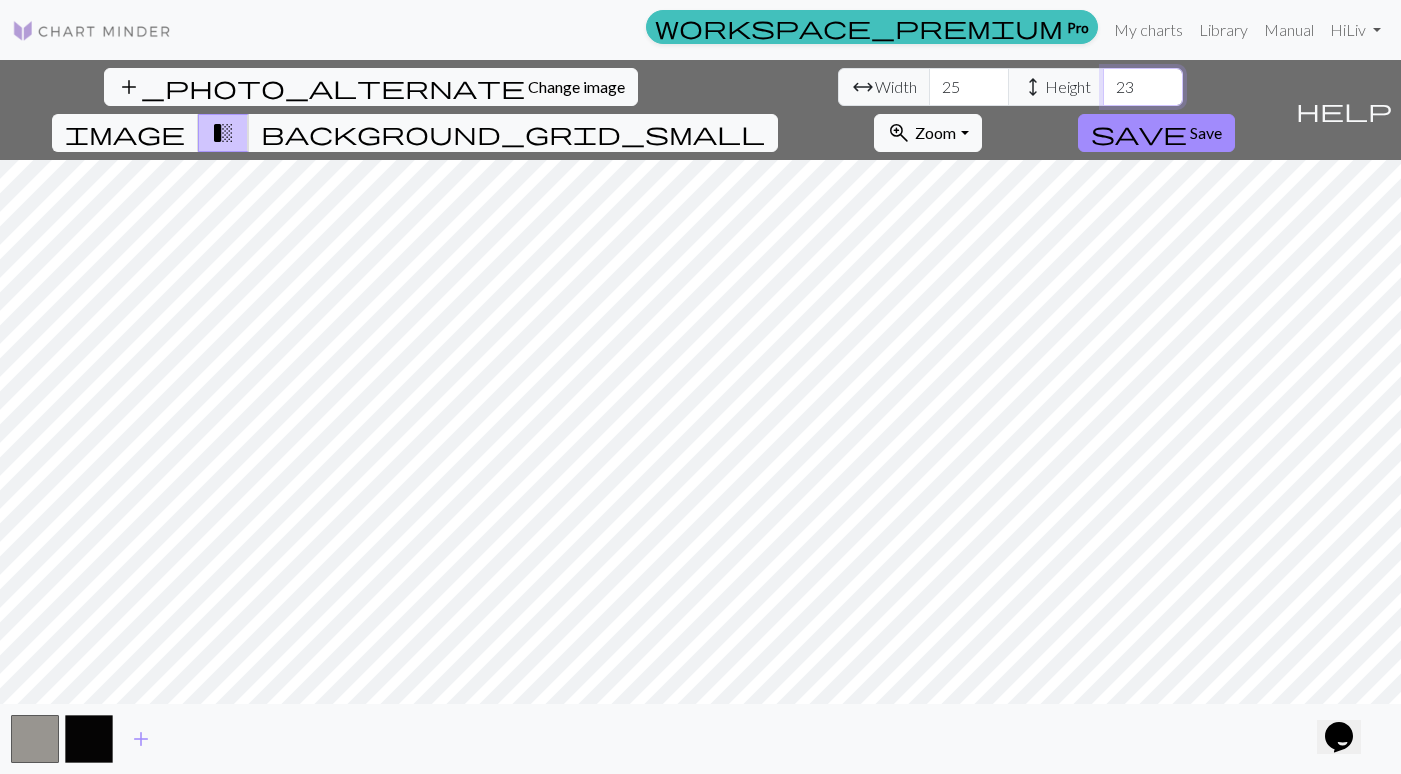 click on "23" at bounding box center [1143, 87] 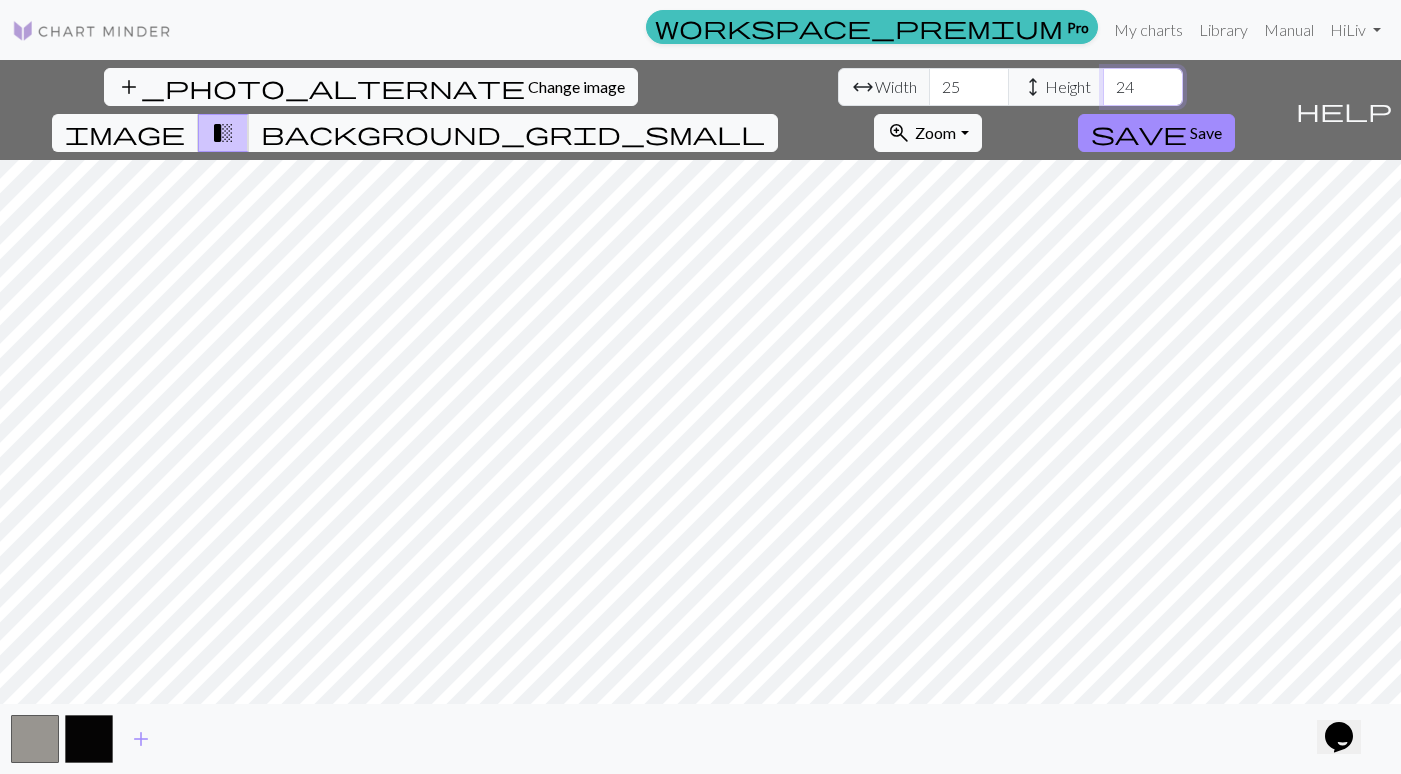 click on "24" at bounding box center [1143, 87] 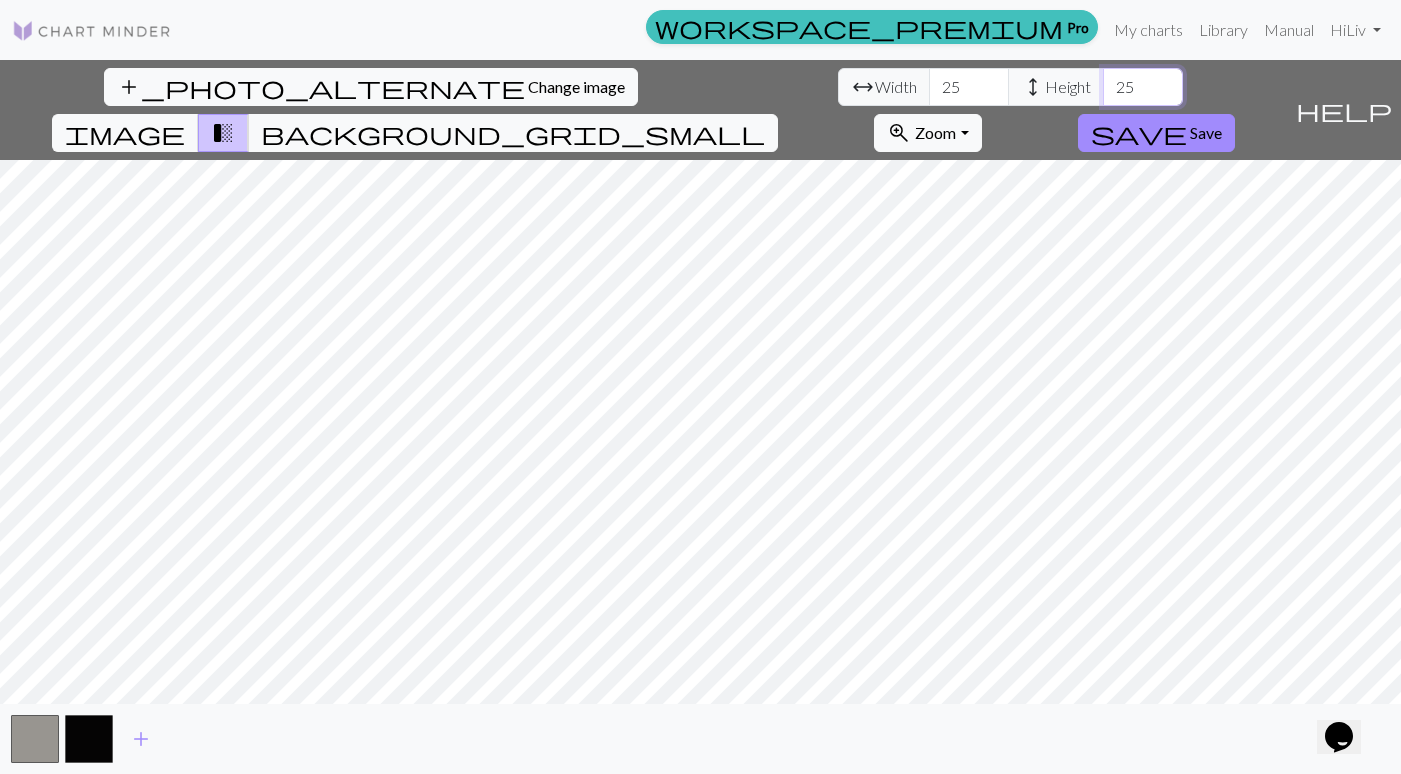 click on "25" at bounding box center [1143, 87] 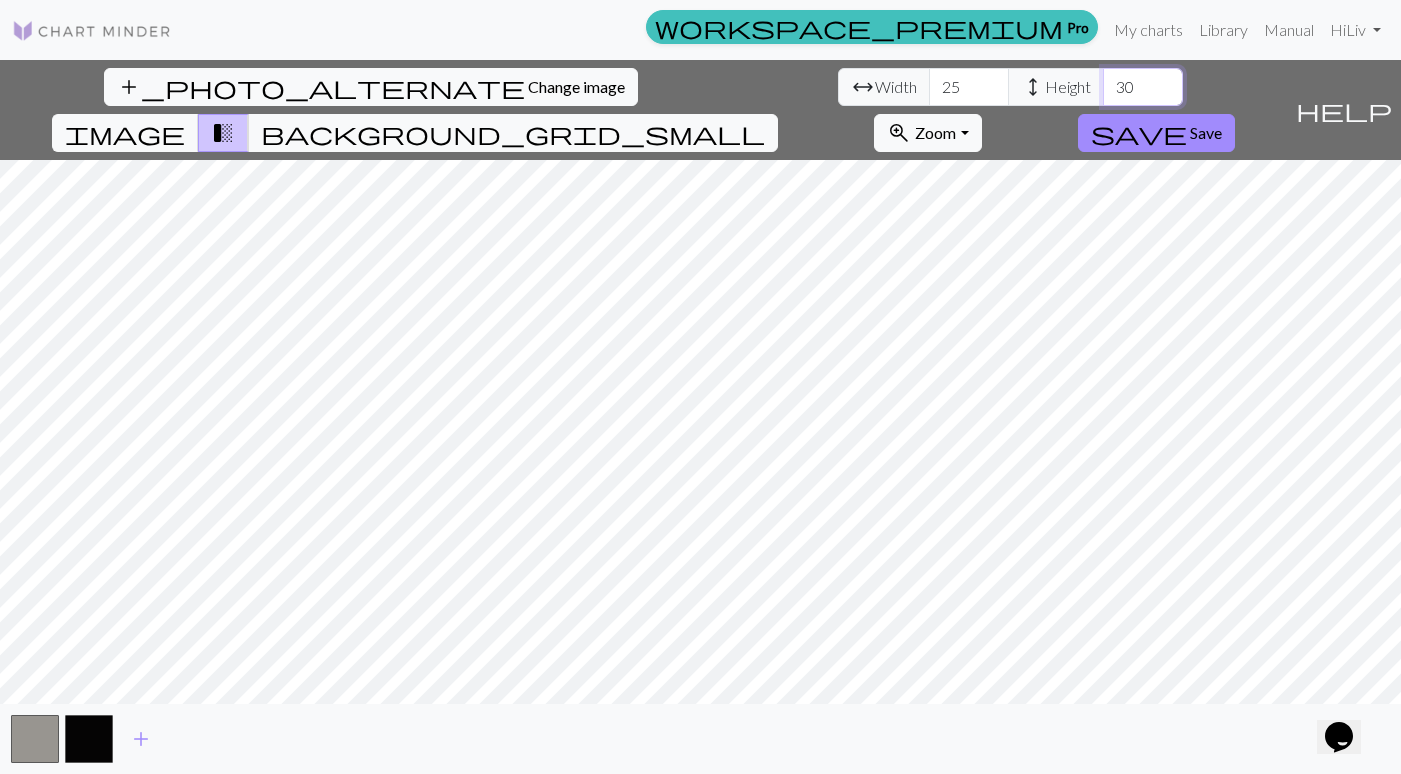 type on "30" 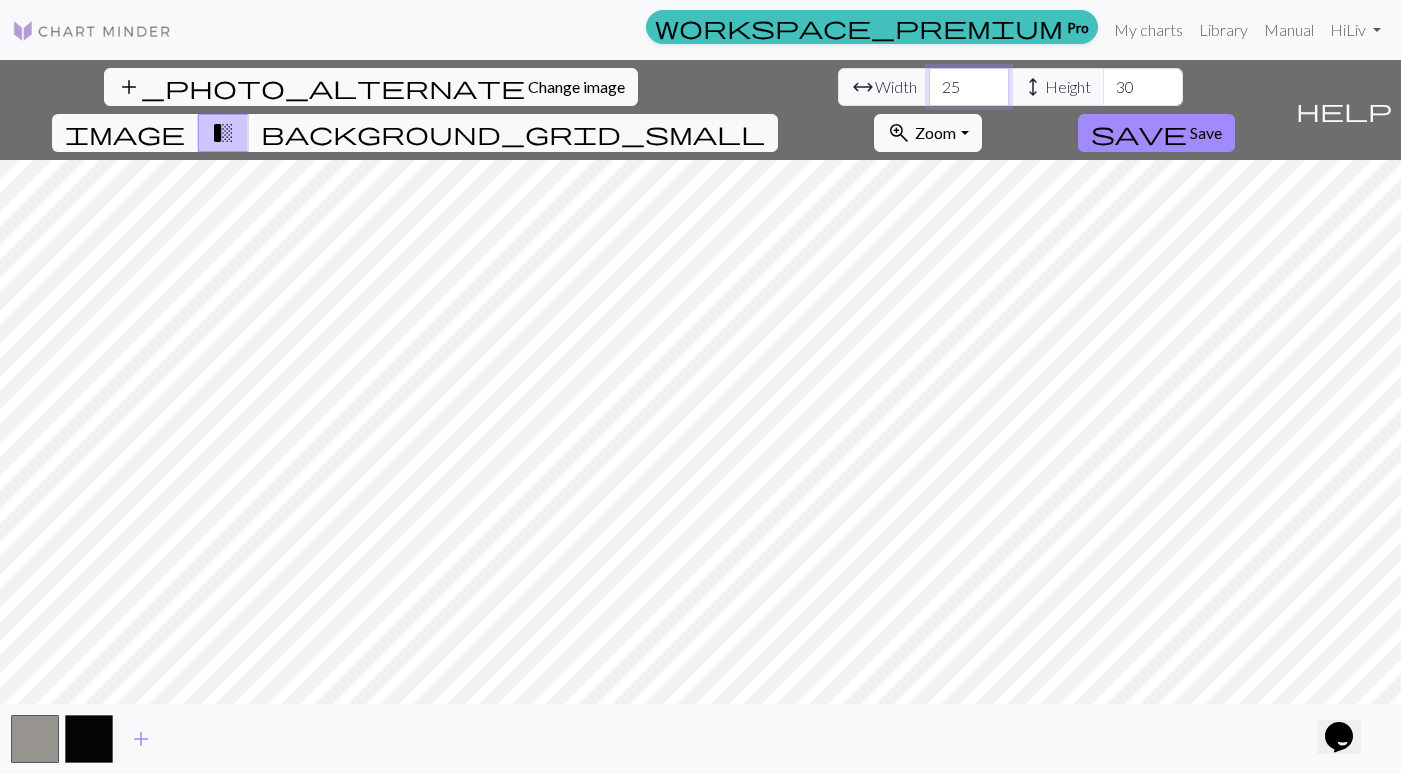 click on "25" at bounding box center [969, 87] 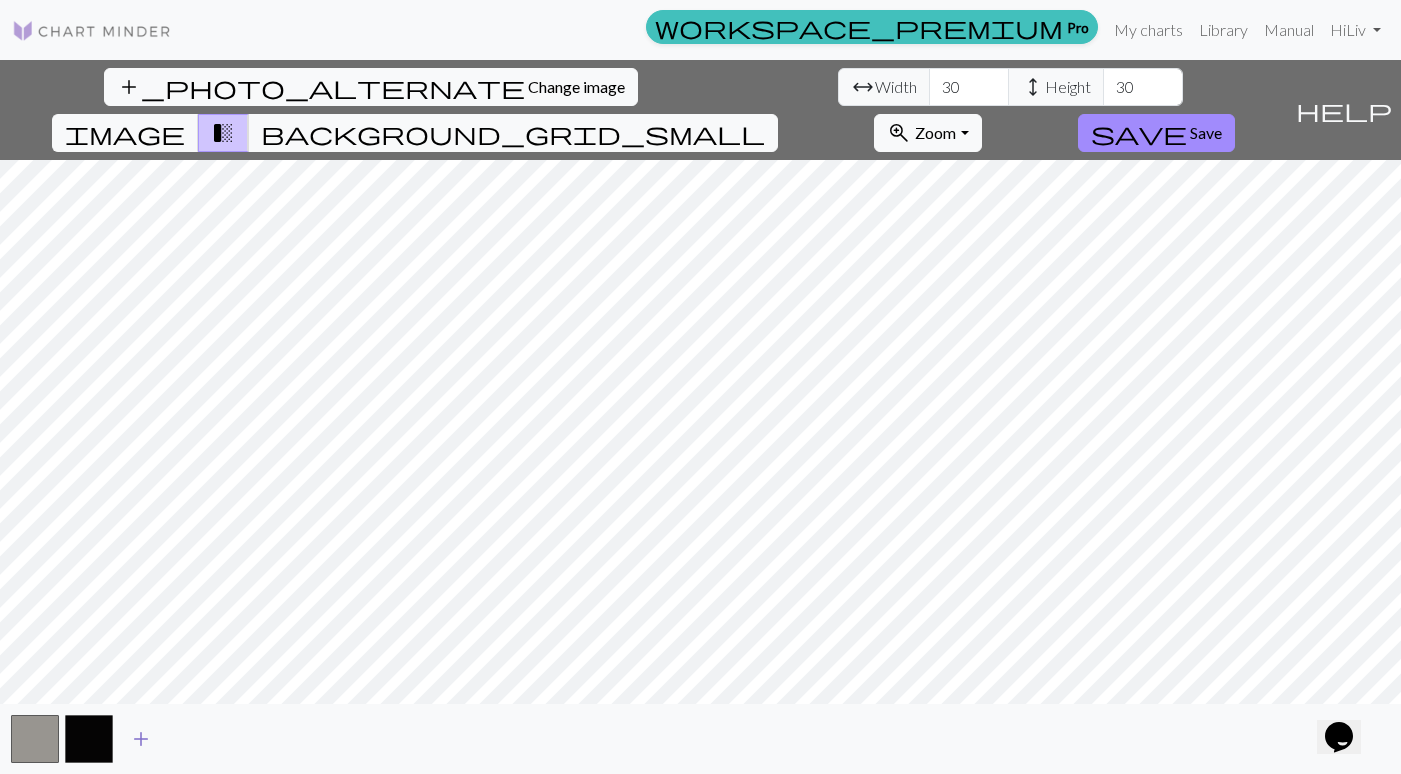 click on "add" at bounding box center [141, 739] 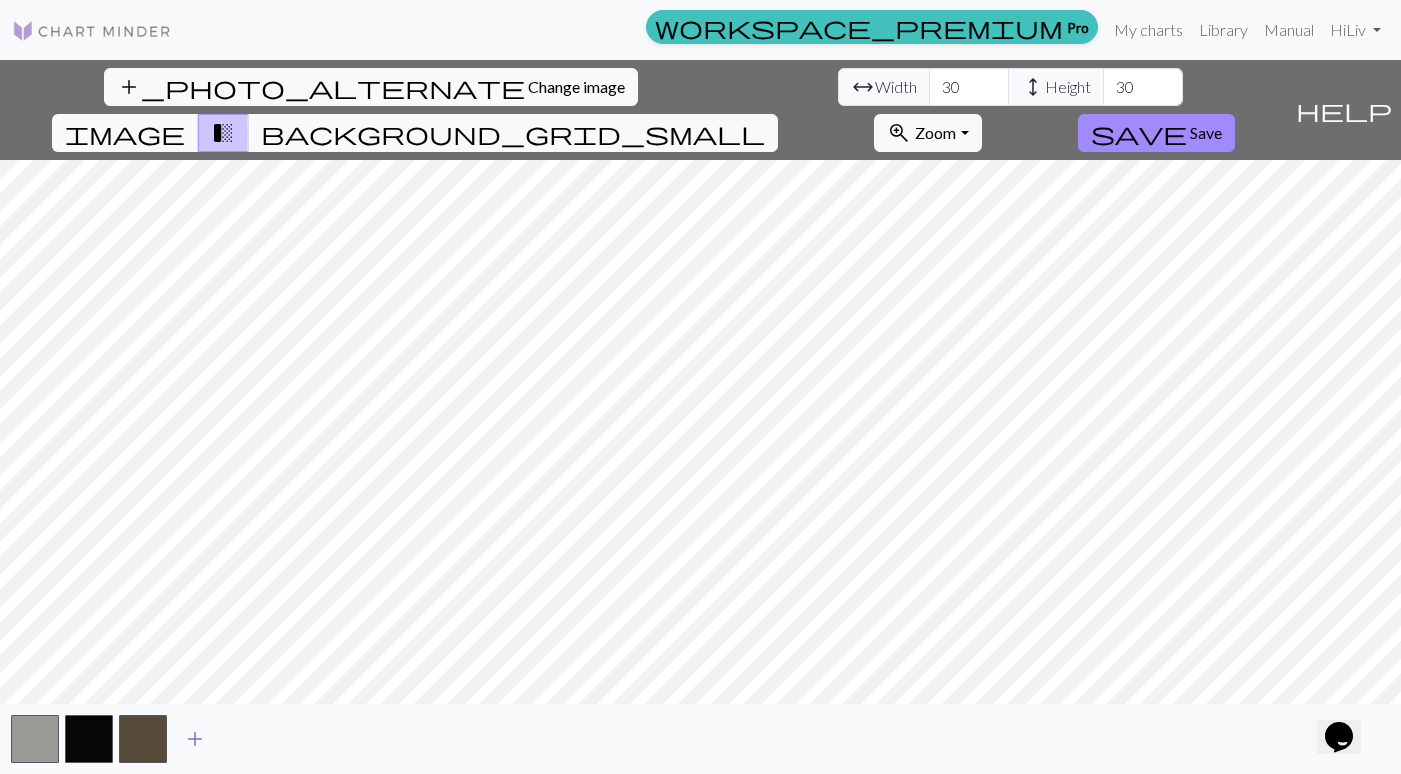 click on "add" at bounding box center [195, 739] 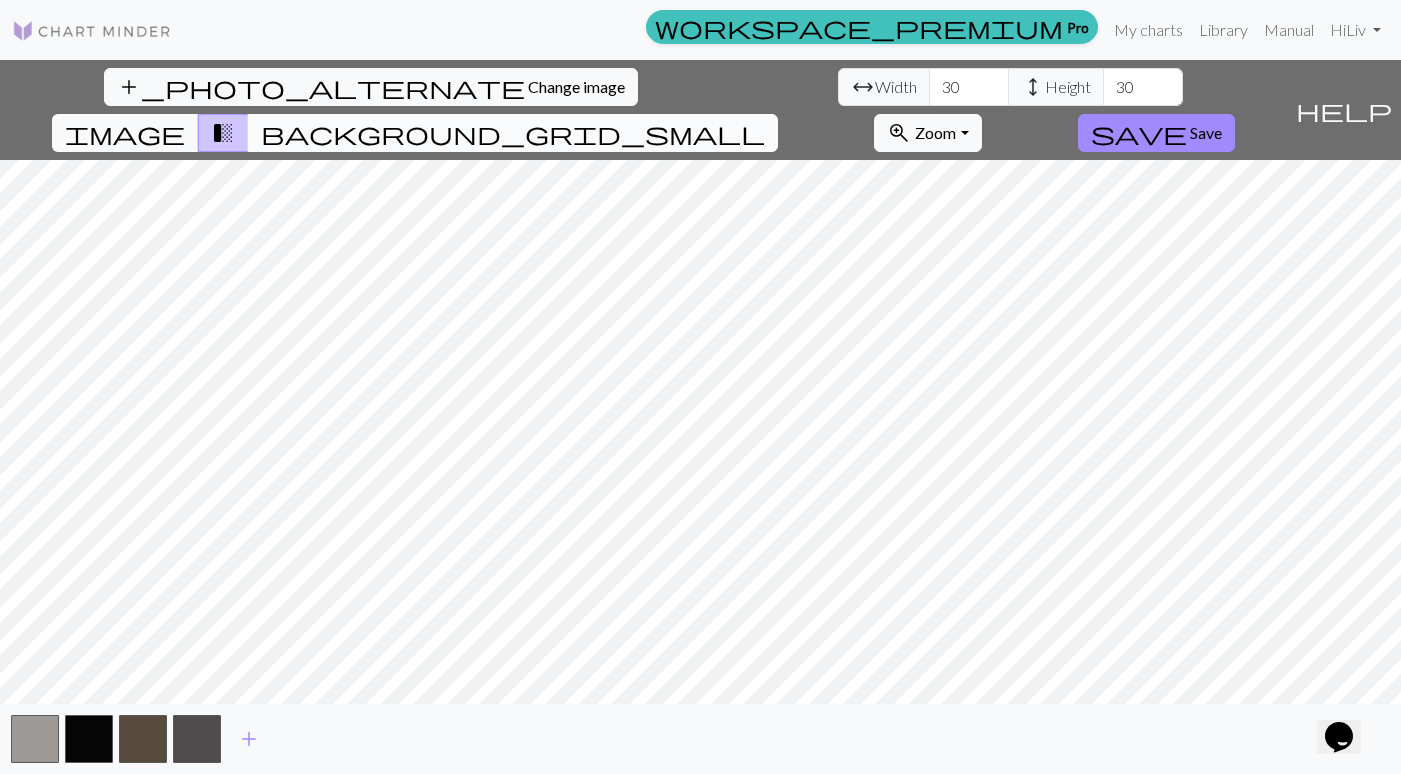 click on "background_grid_small" at bounding box center [513, 133] 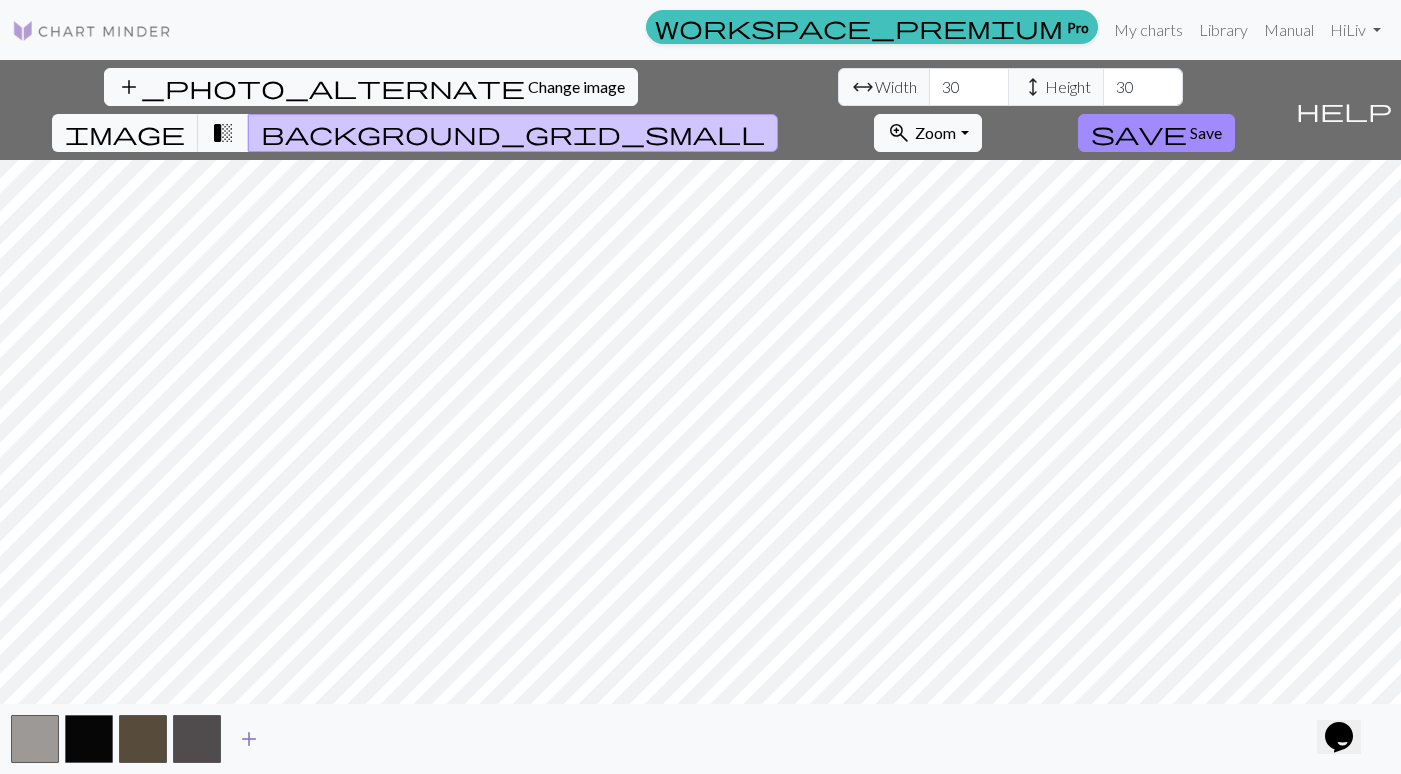 click on "add" at bounding box center [249, 739] 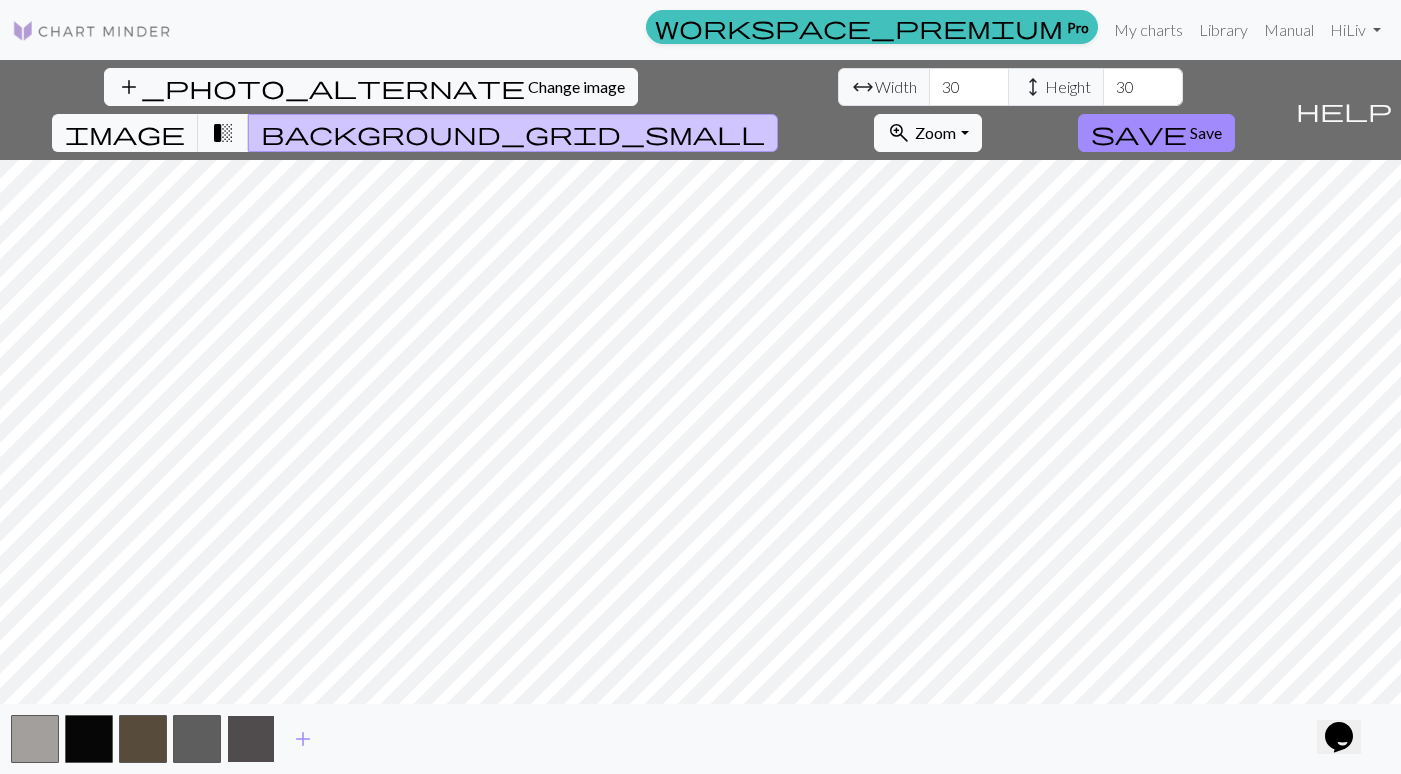 click at bounding box center (251, 739) 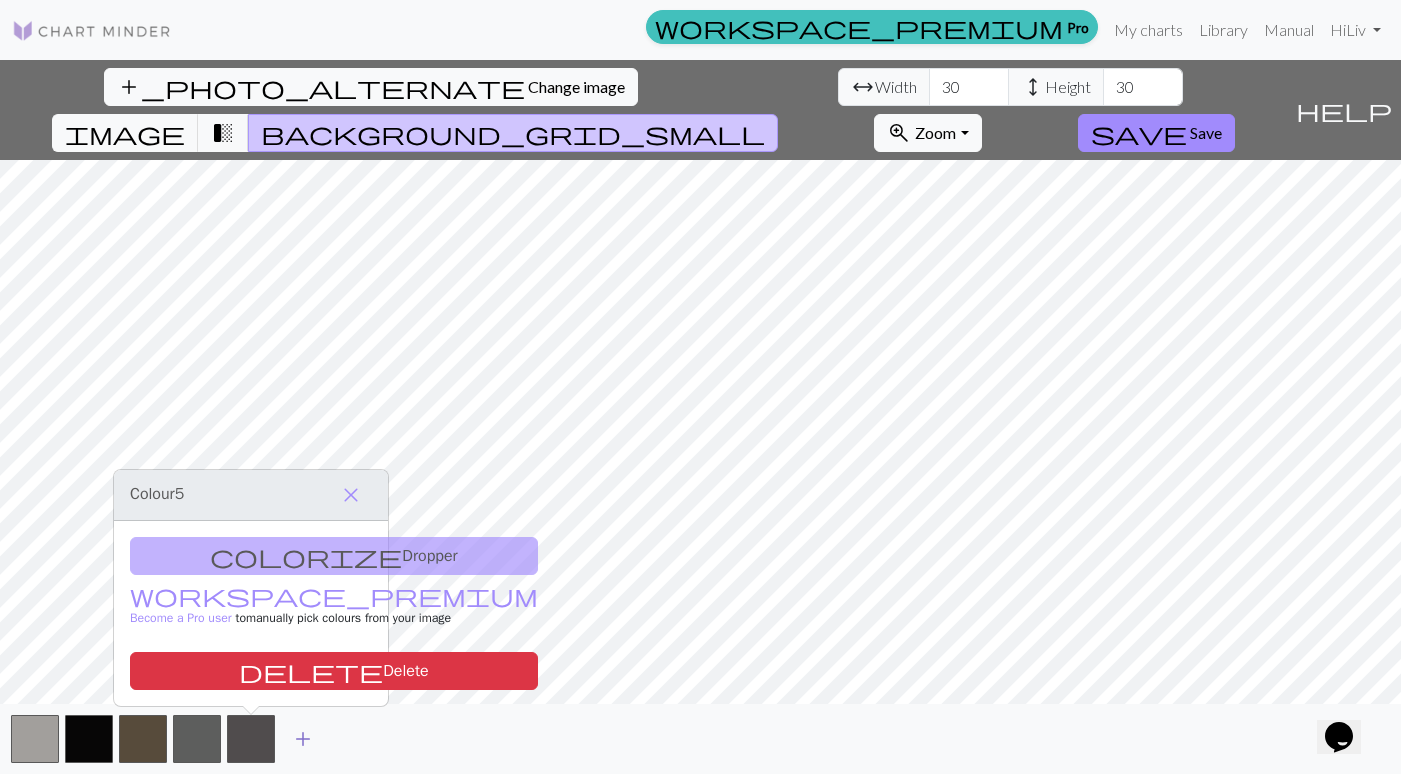 click on "add" at bounding box center [303, 739] 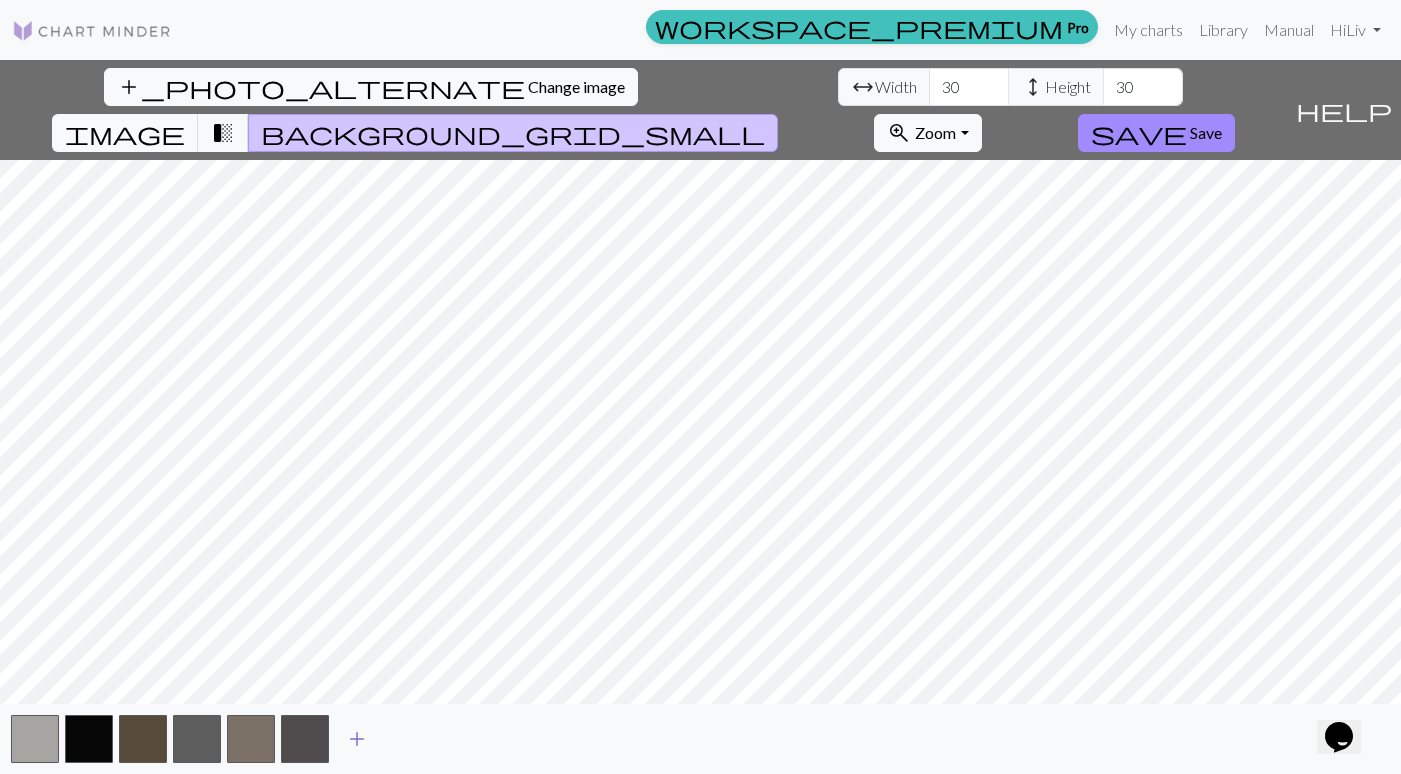 click on "add" at bounding box center [357, 739] 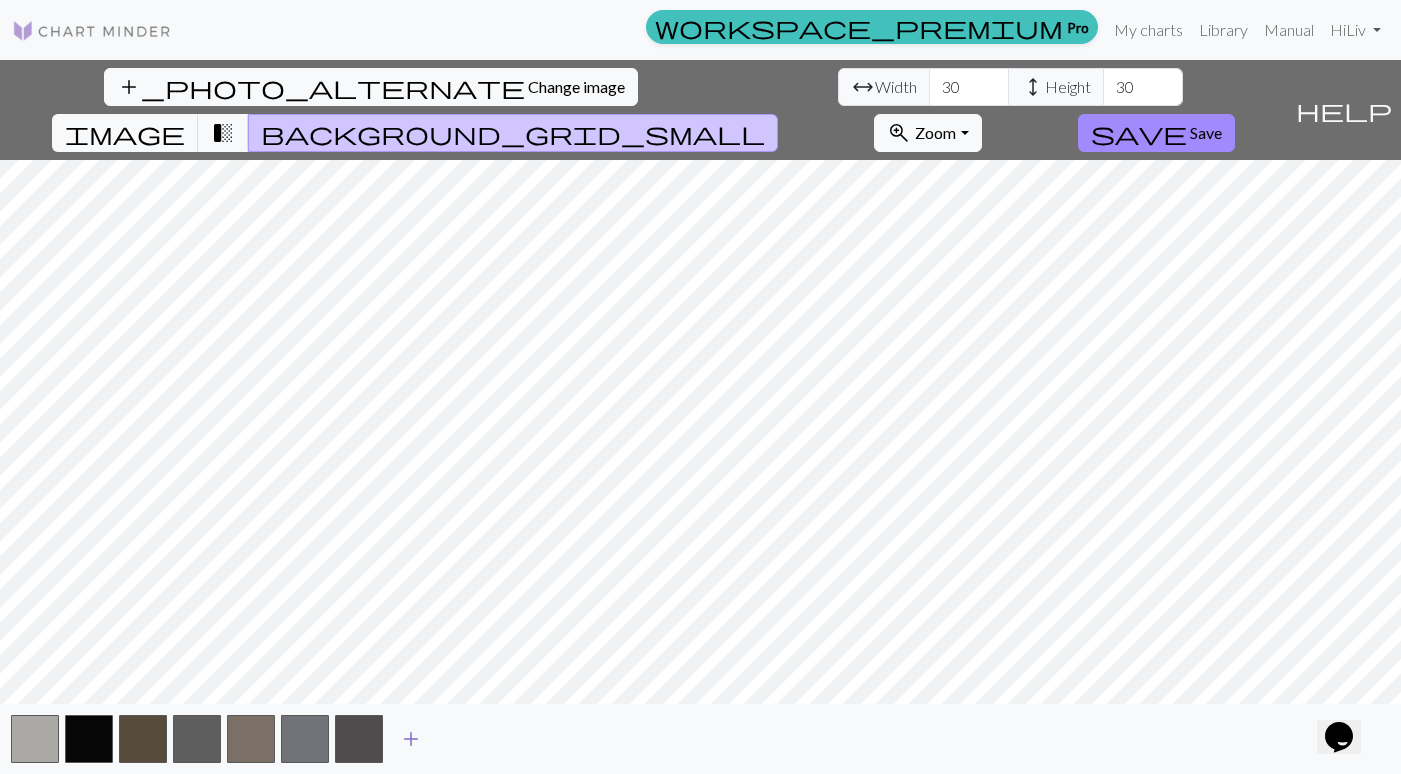 click at bounding box center [359, 739] 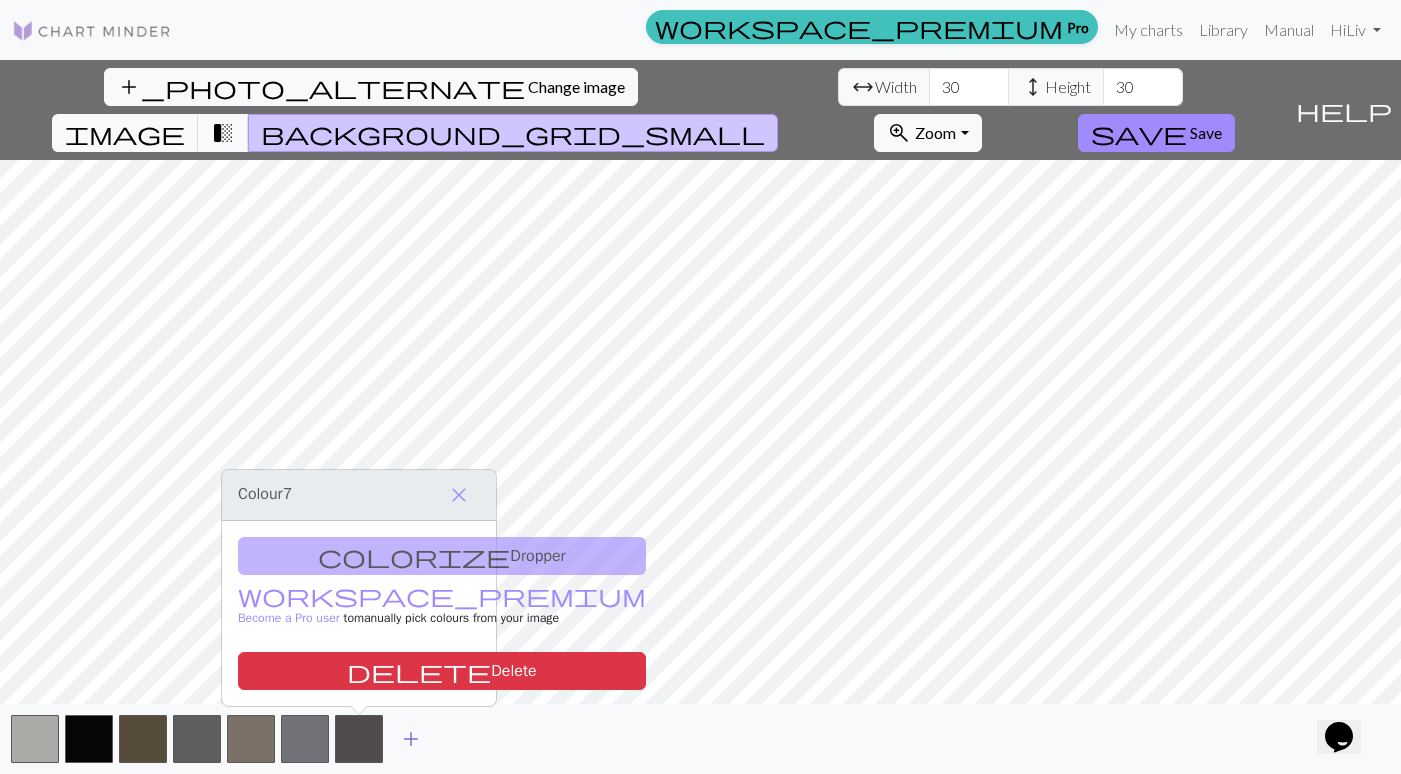 click on "add" at bounding box center (411, 739) 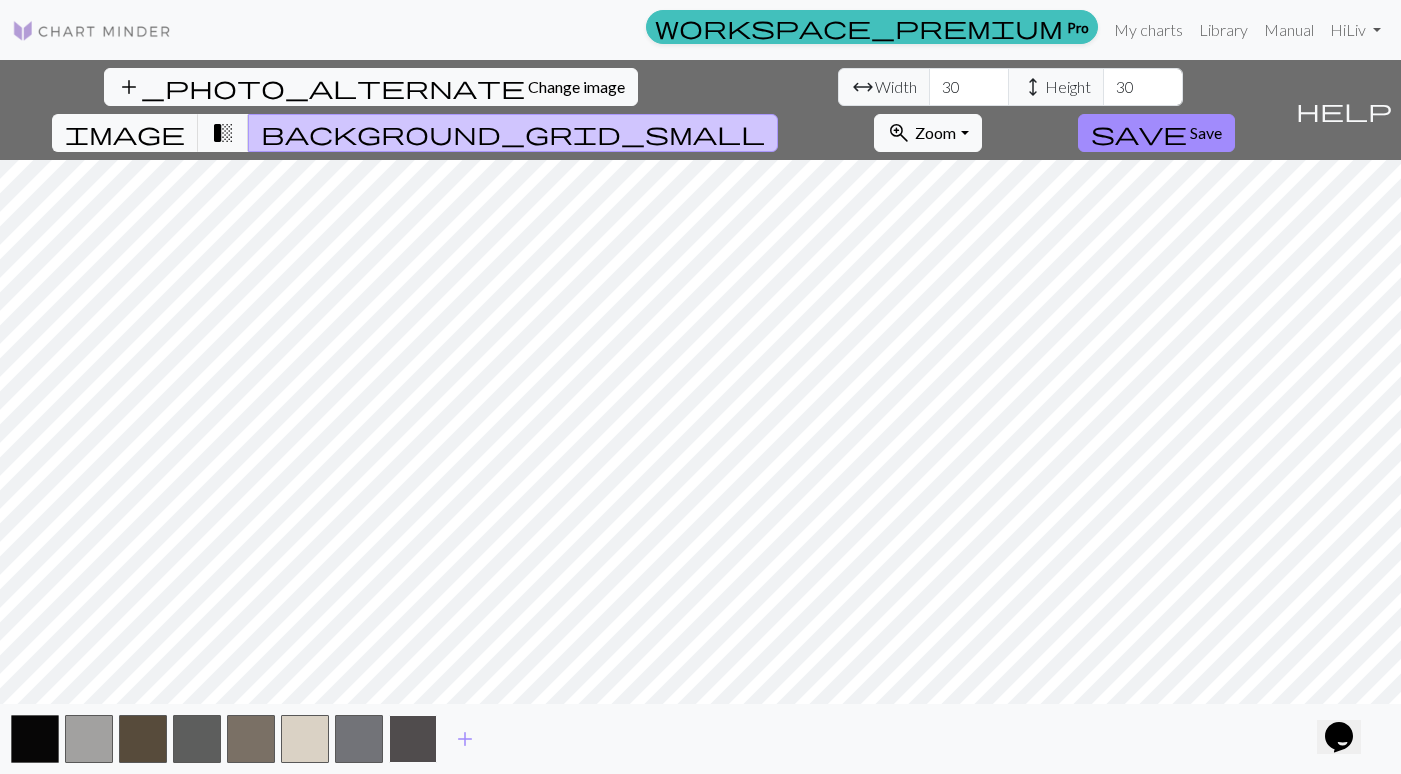 click at bounding box center (413, 739) 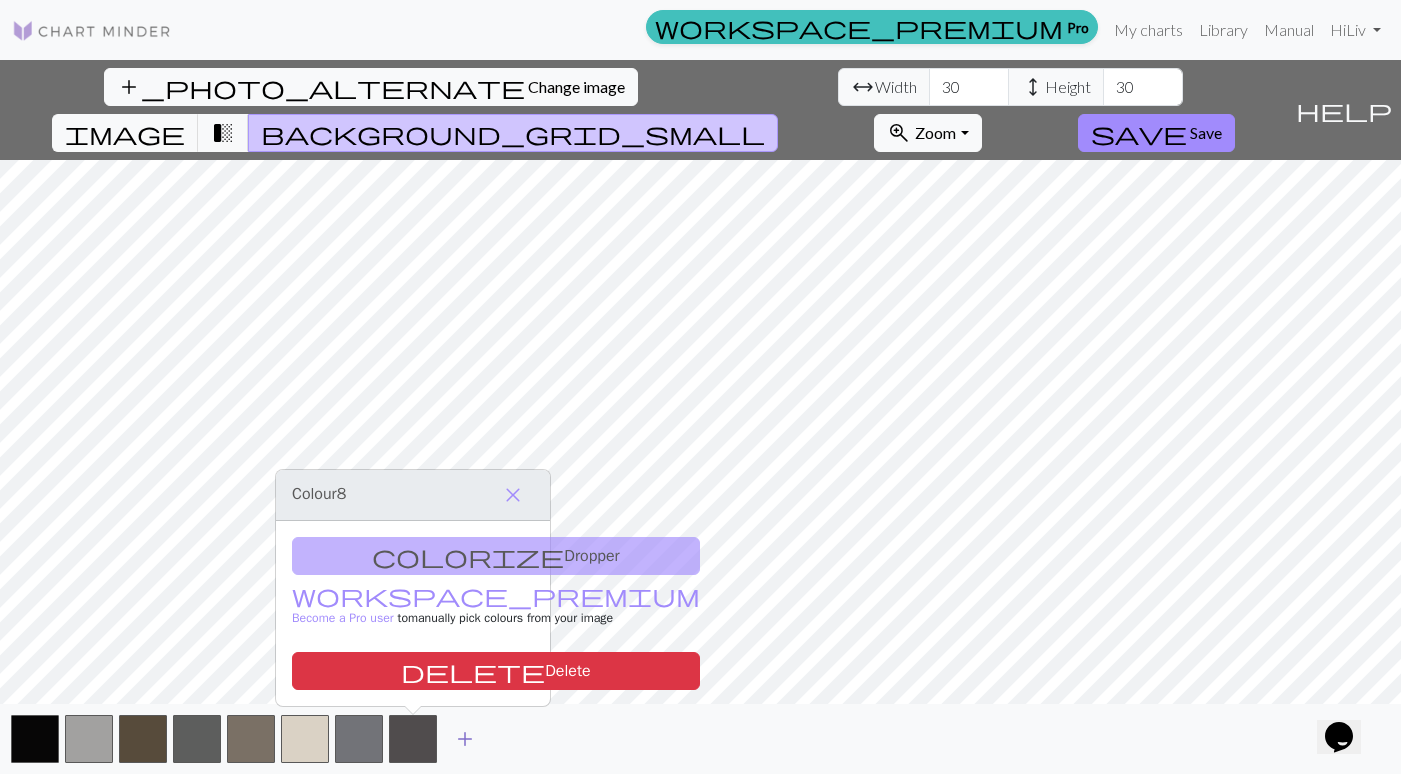 click on "add" at bounding box center [465, 739] 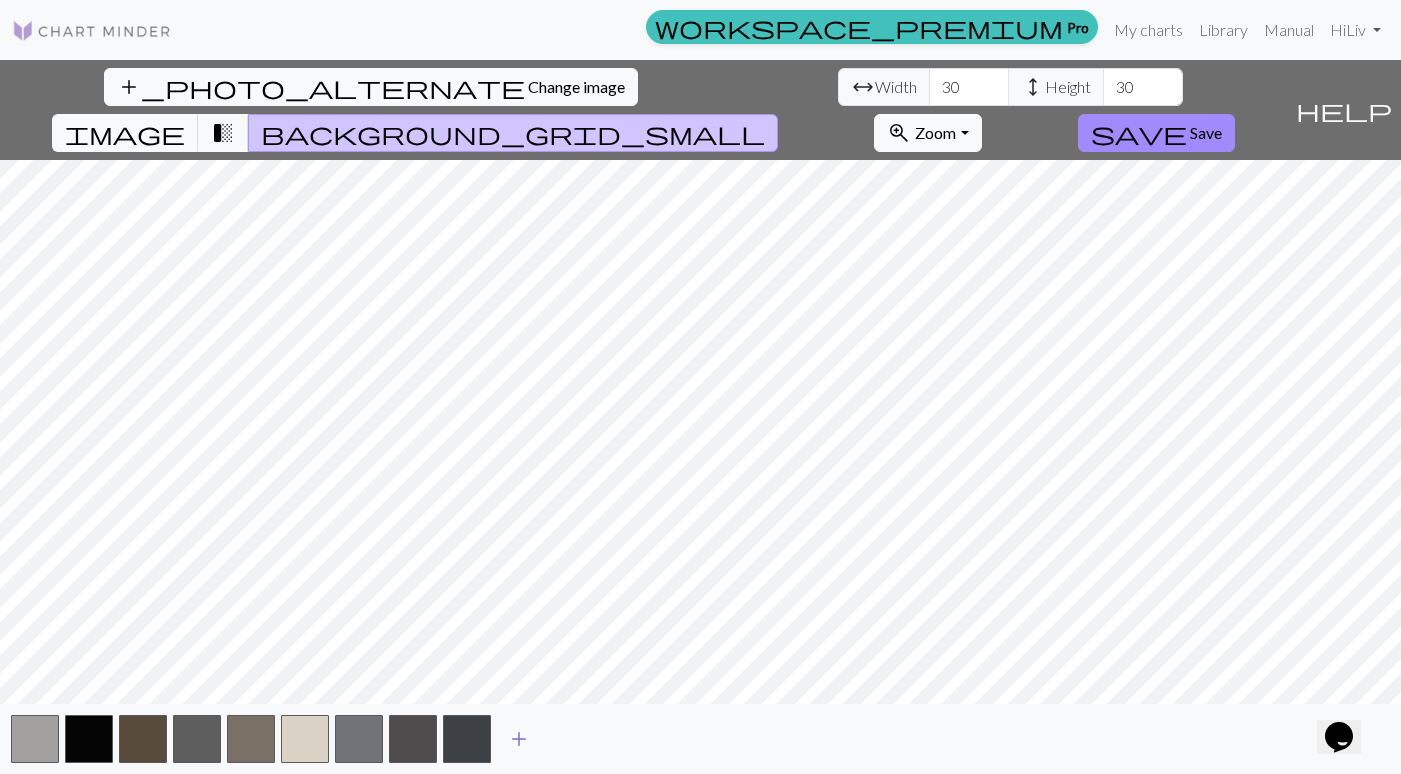 click on "add" at bounding box center (519, 739) 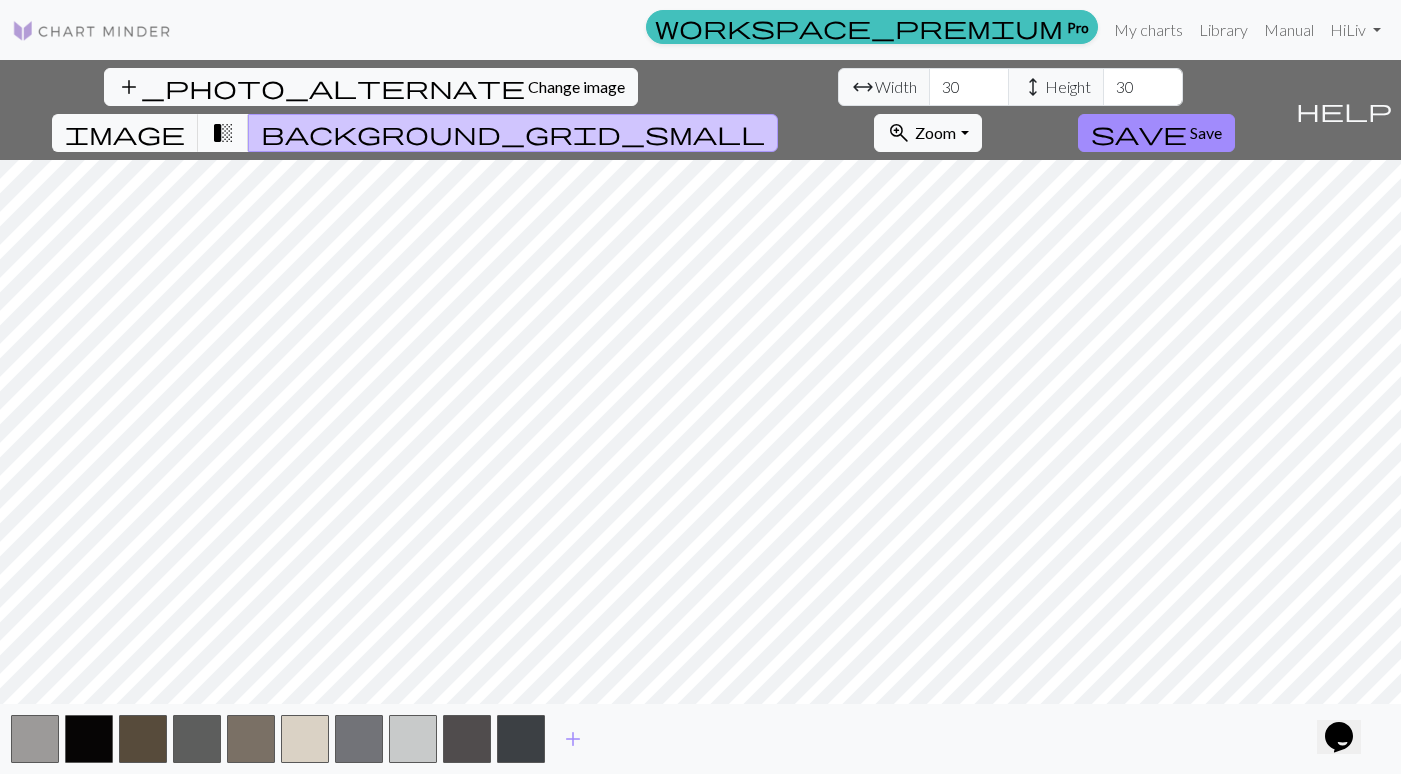 click on "transition_fade" at bounding box center [223, 133] 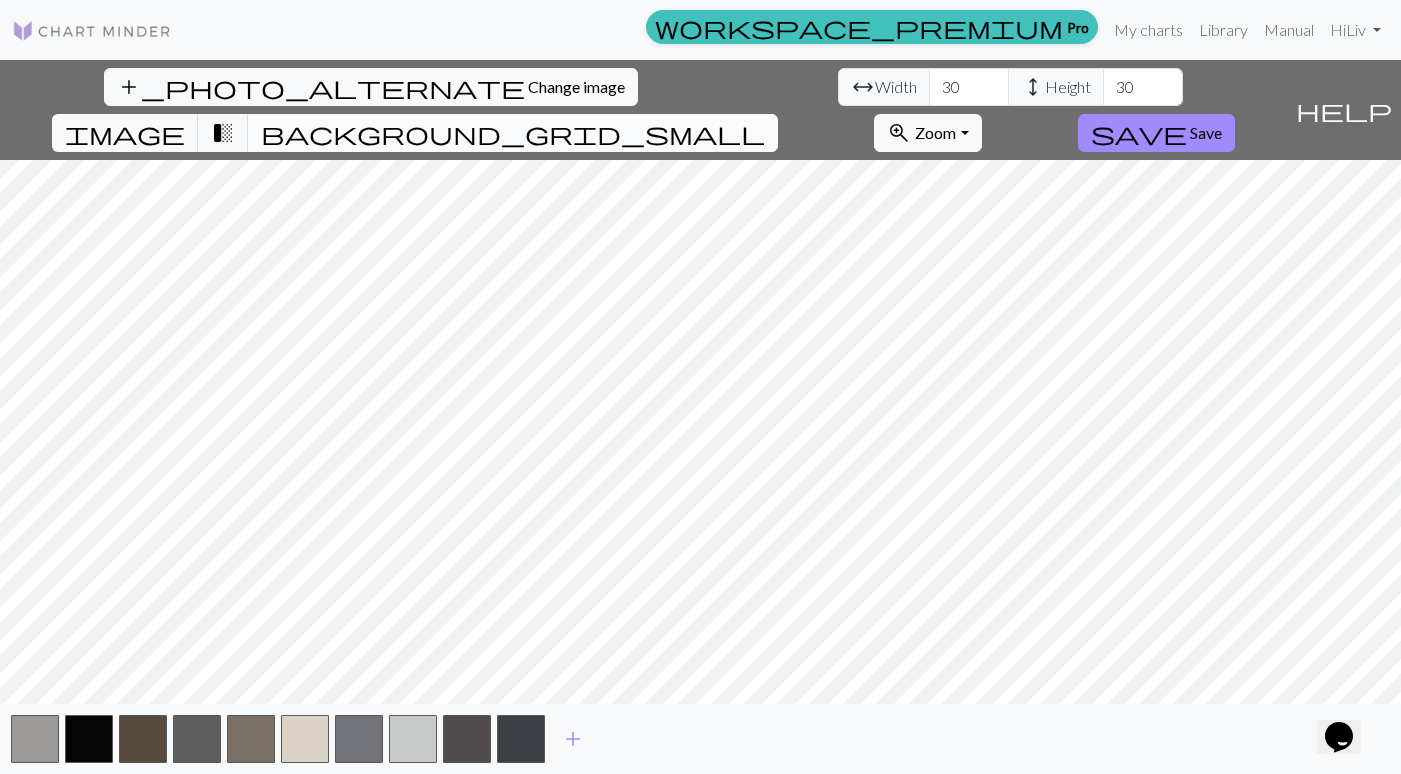click on "background_grid_small" at bounding box center [513, 133] 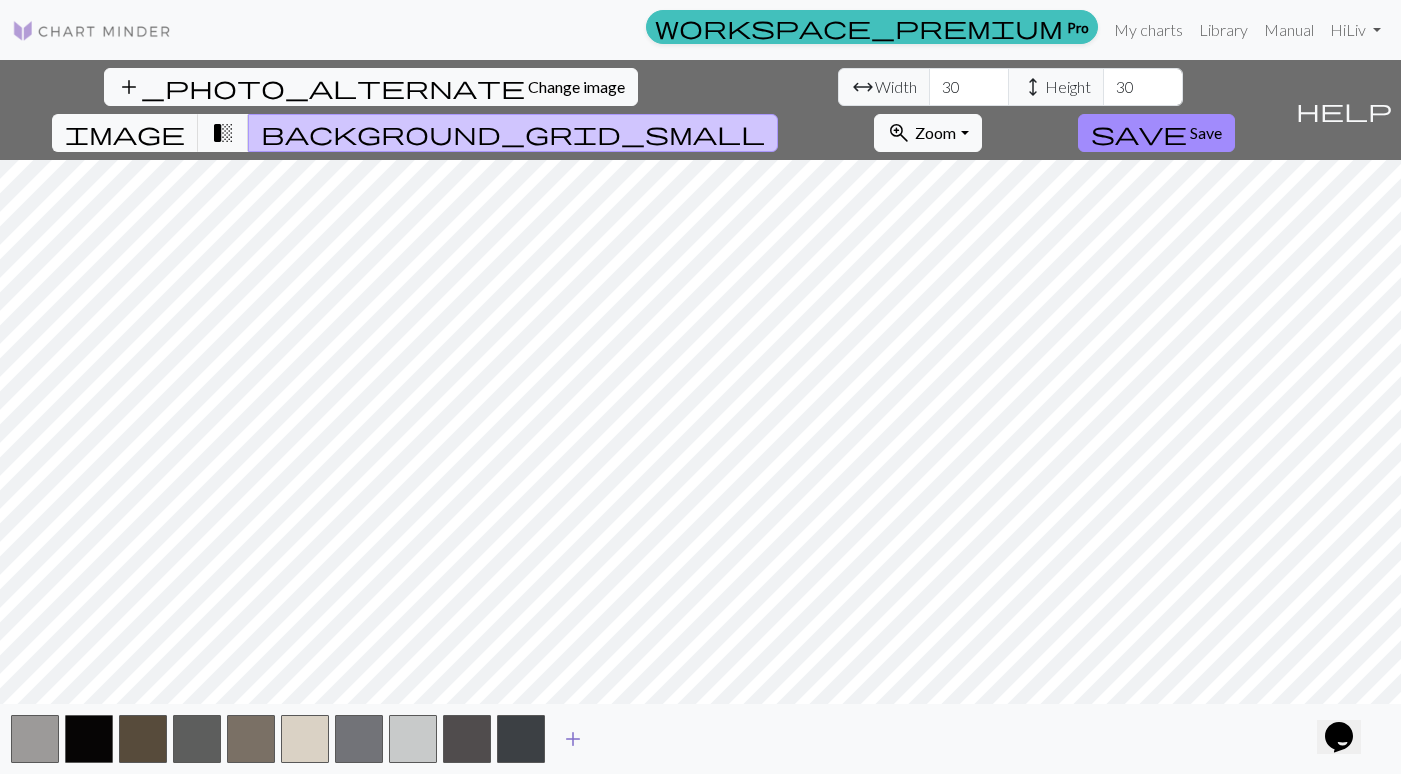 click on "add" at bounding box center [573, 739] 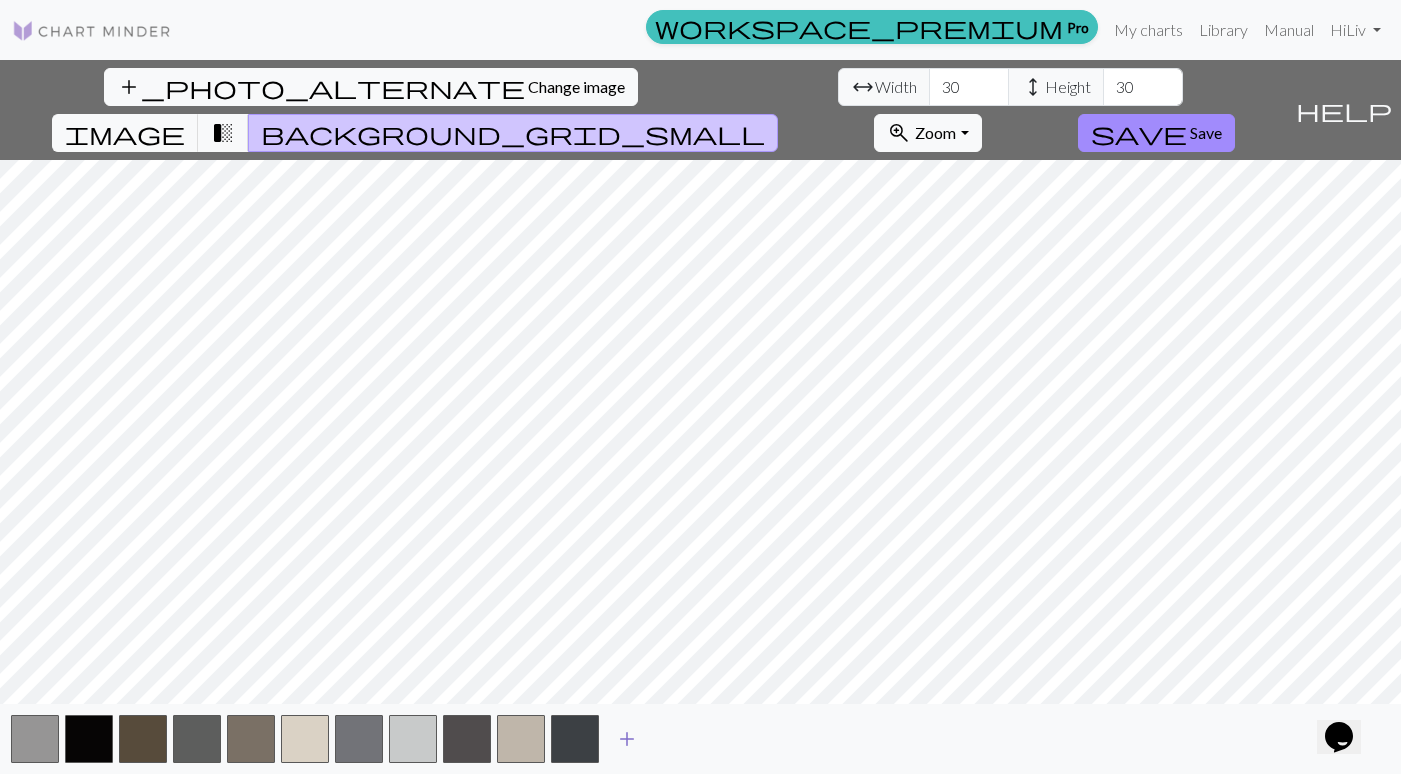 click on "add" at bounding box center [627, 739] 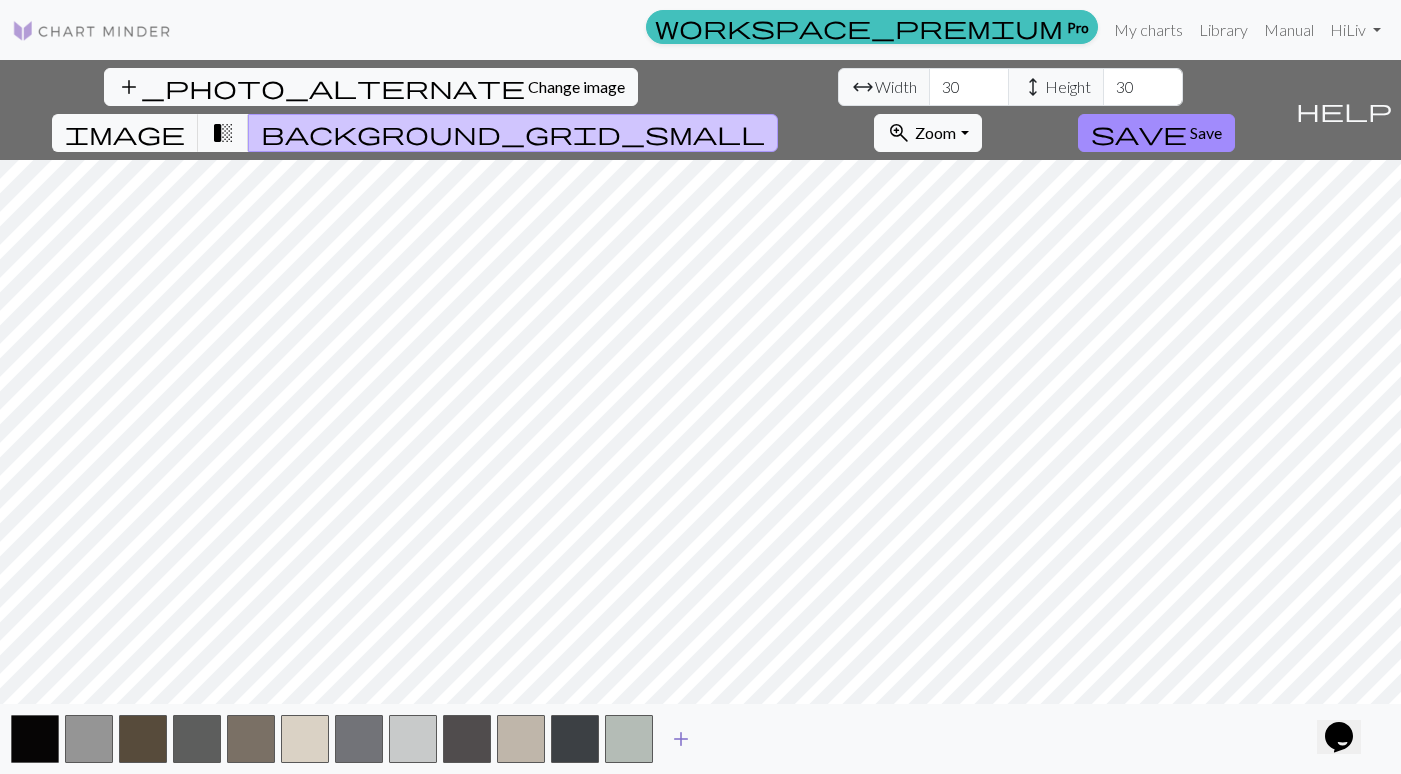 click on "add" at bounding box center (681, 739) 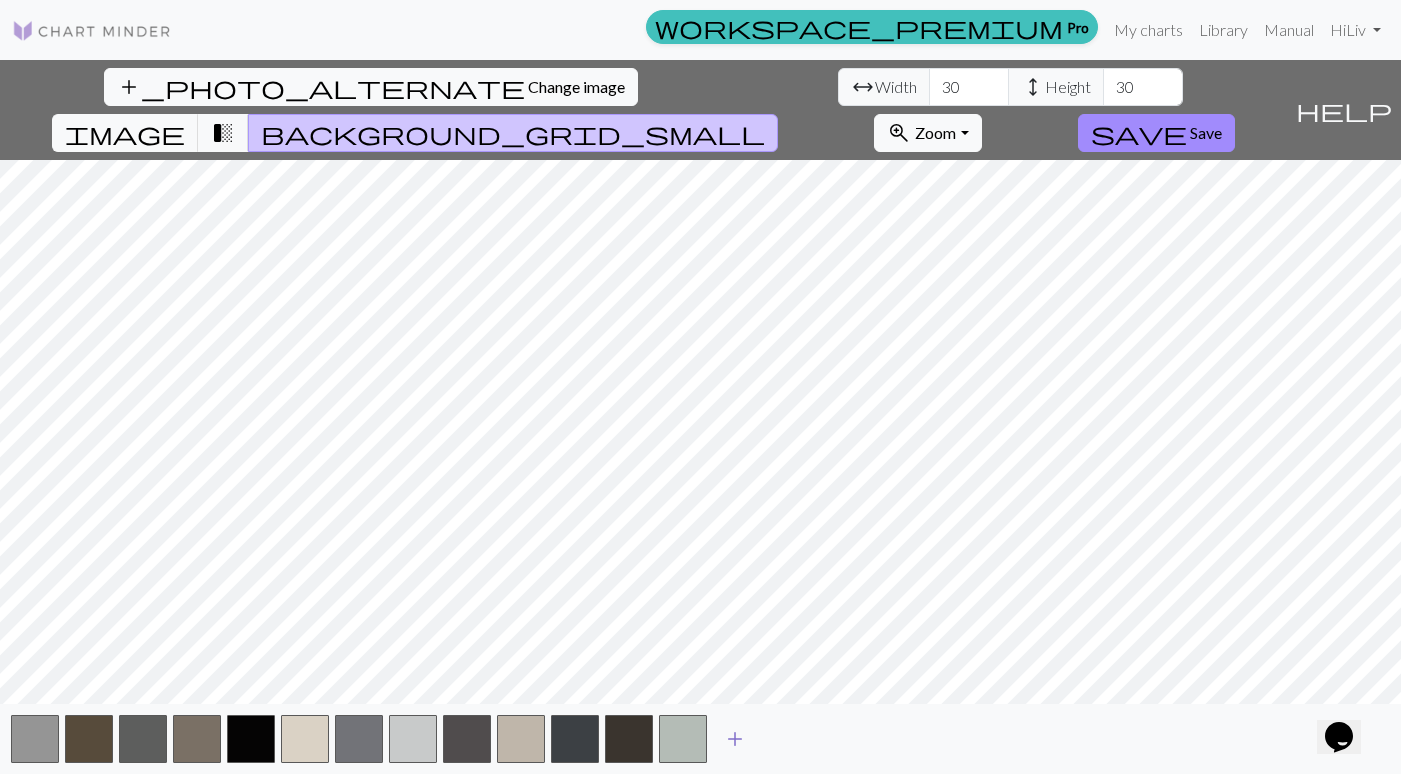 click on "add" at bounding box center [735, 739] 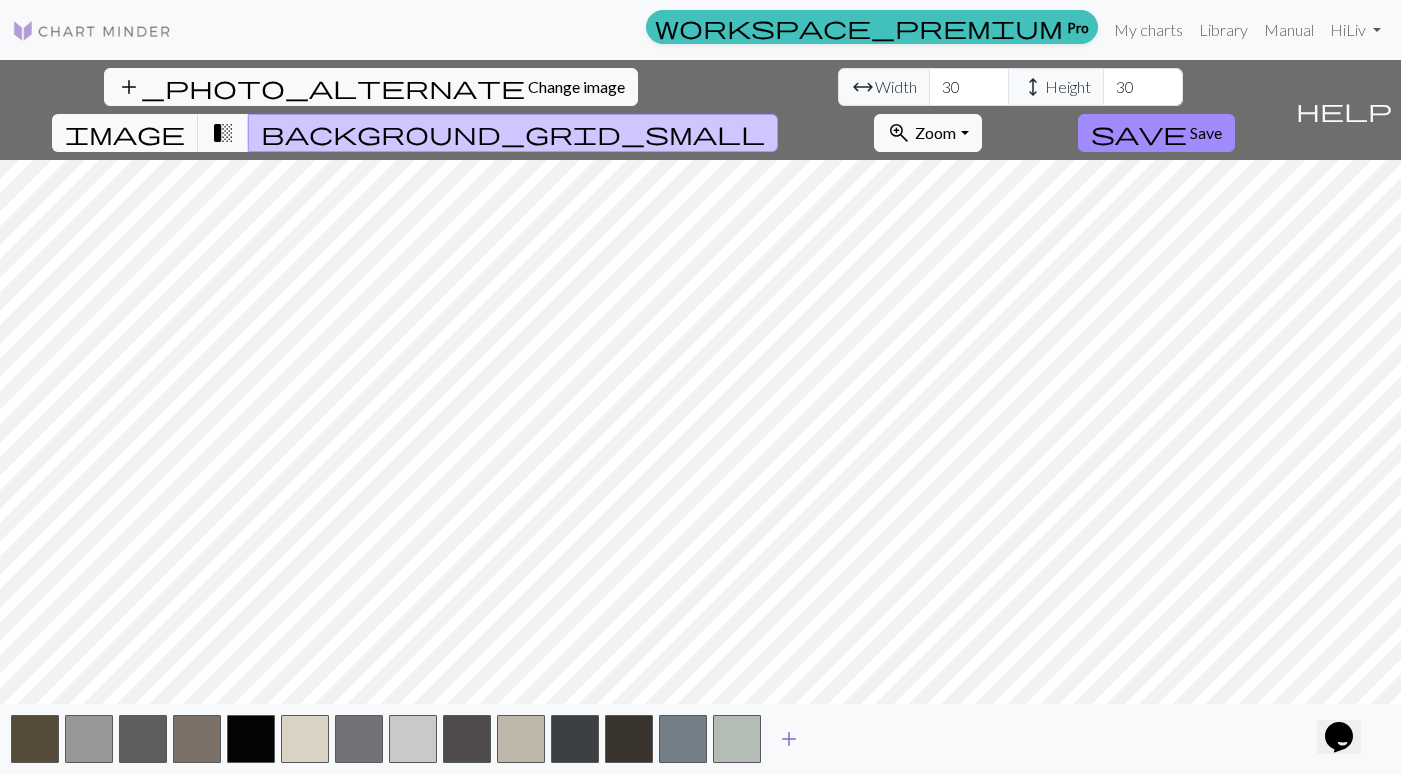 click on "add" at bounding box center [789, 739] 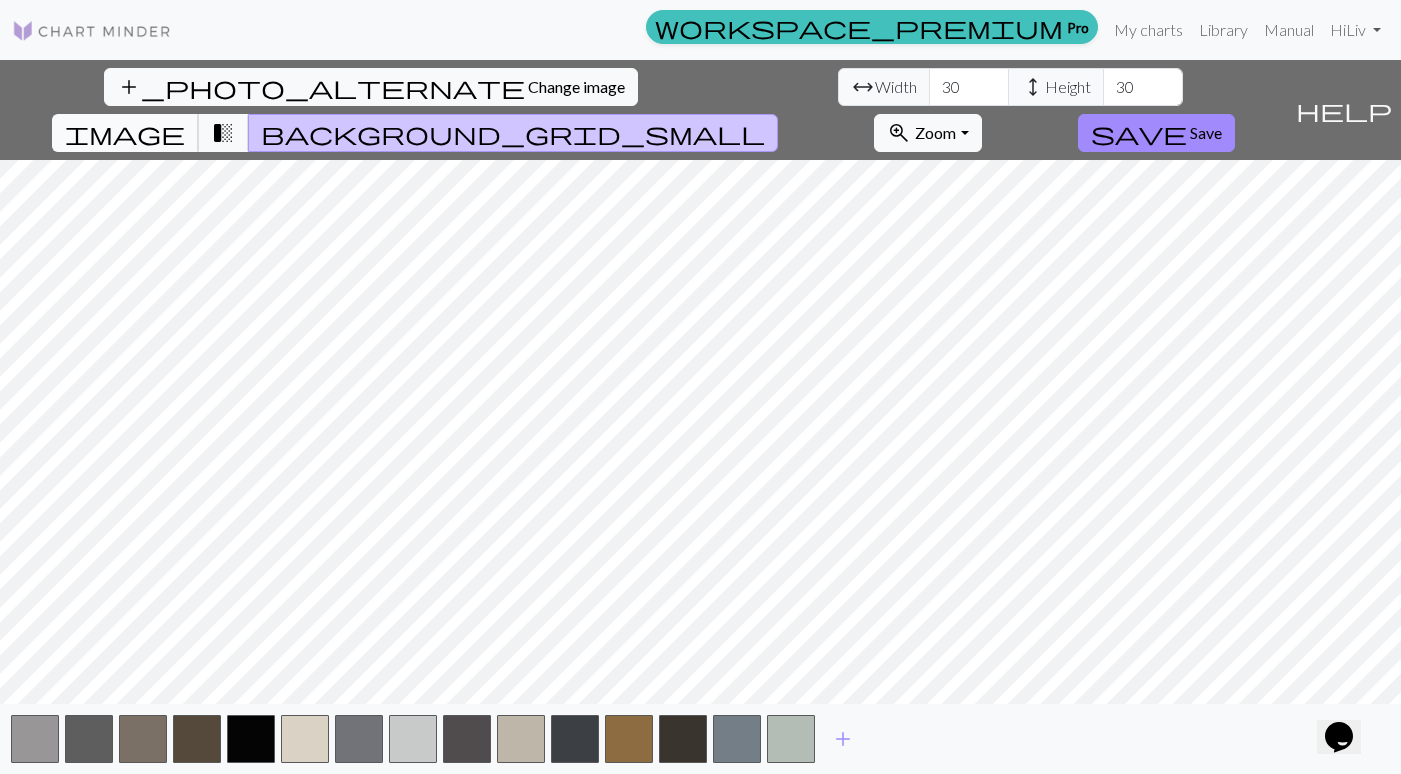 click on "image" at bounding box center (125, 133) 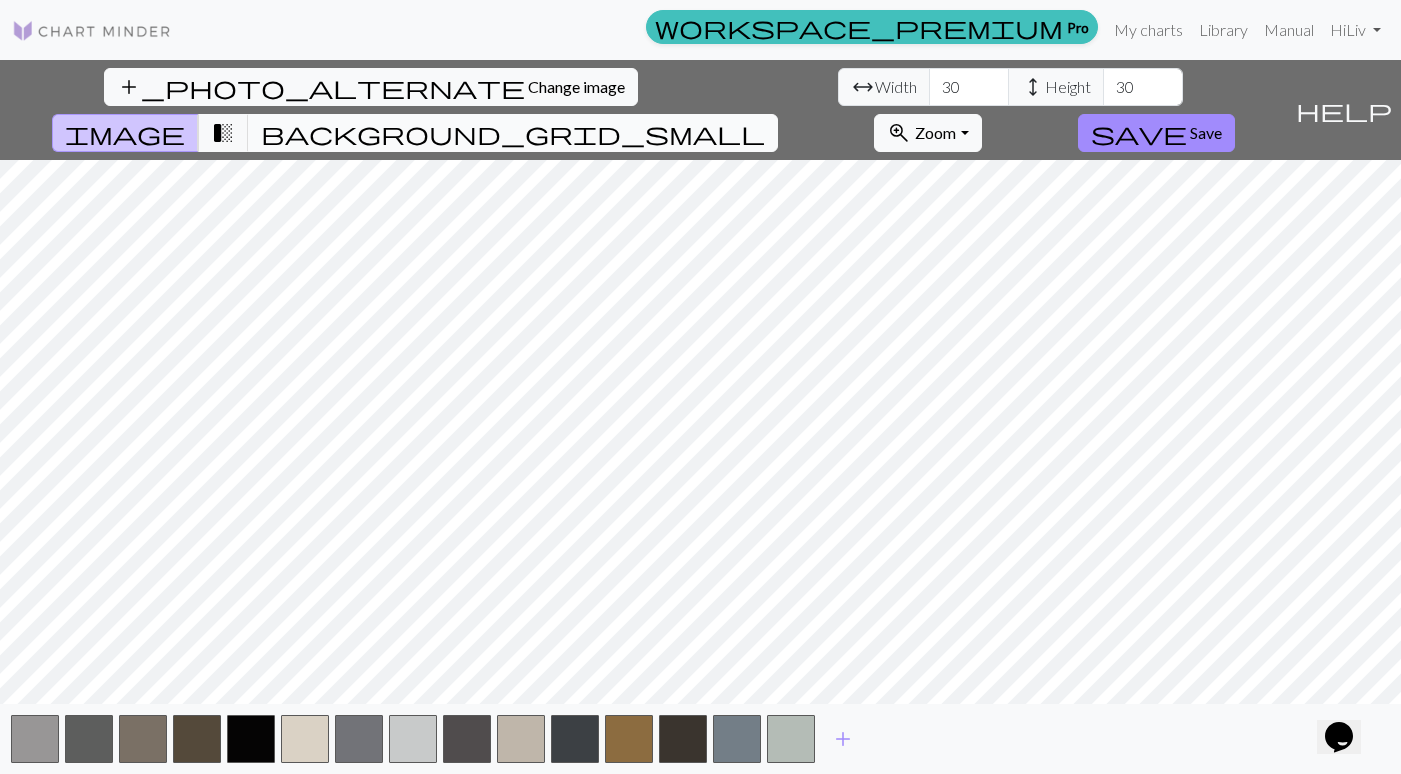 click on "background_grid_small" at bounding box center [513, 133] 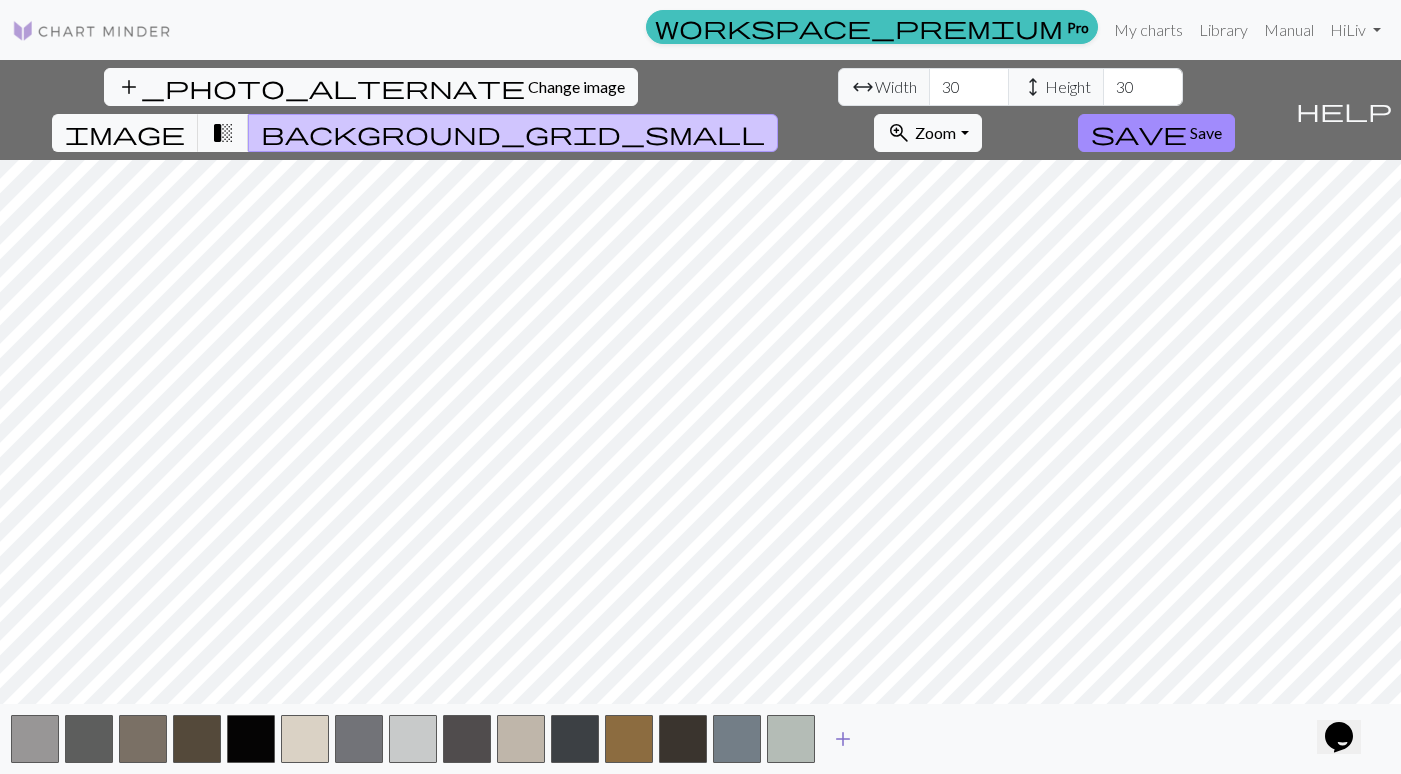 click on "add" at bounding box center (843, 739) 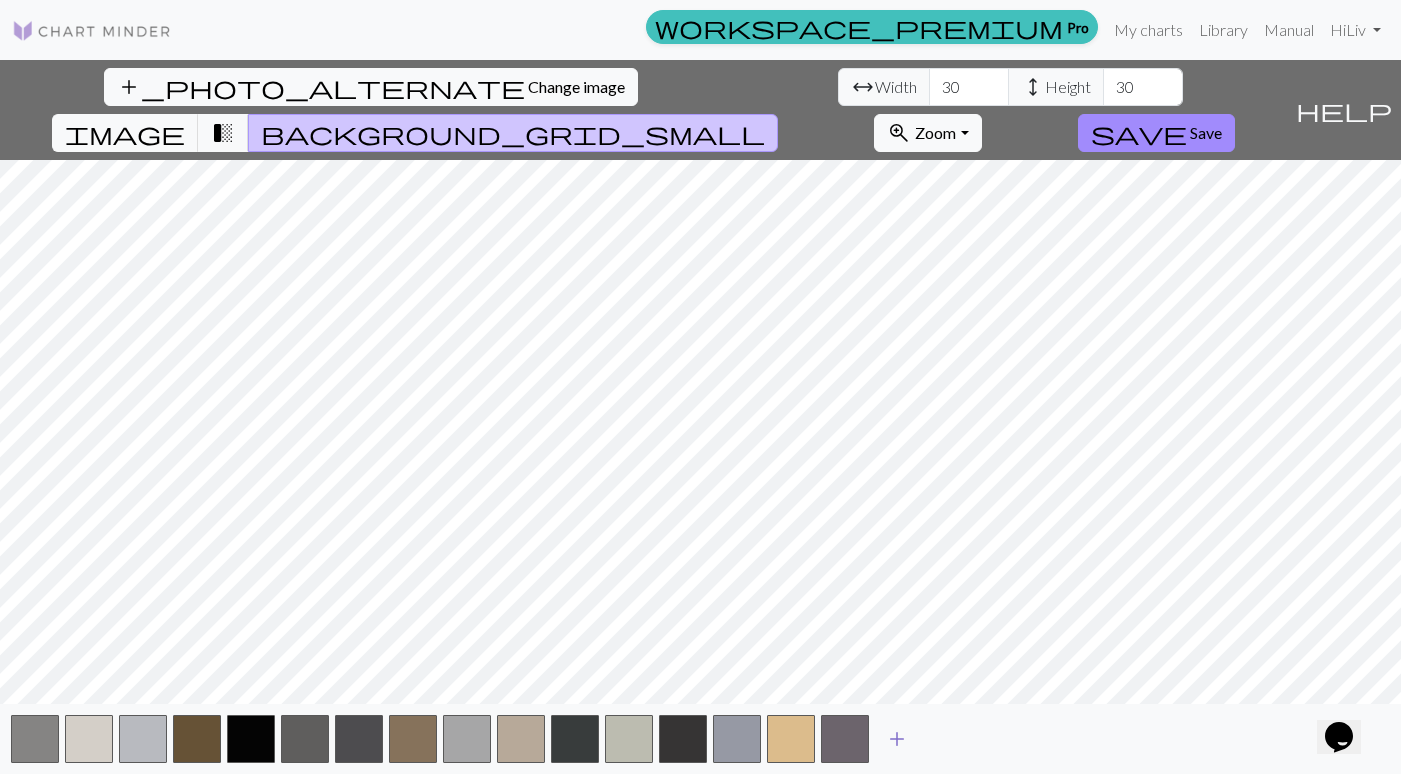 click at bounding box center (845, 739) 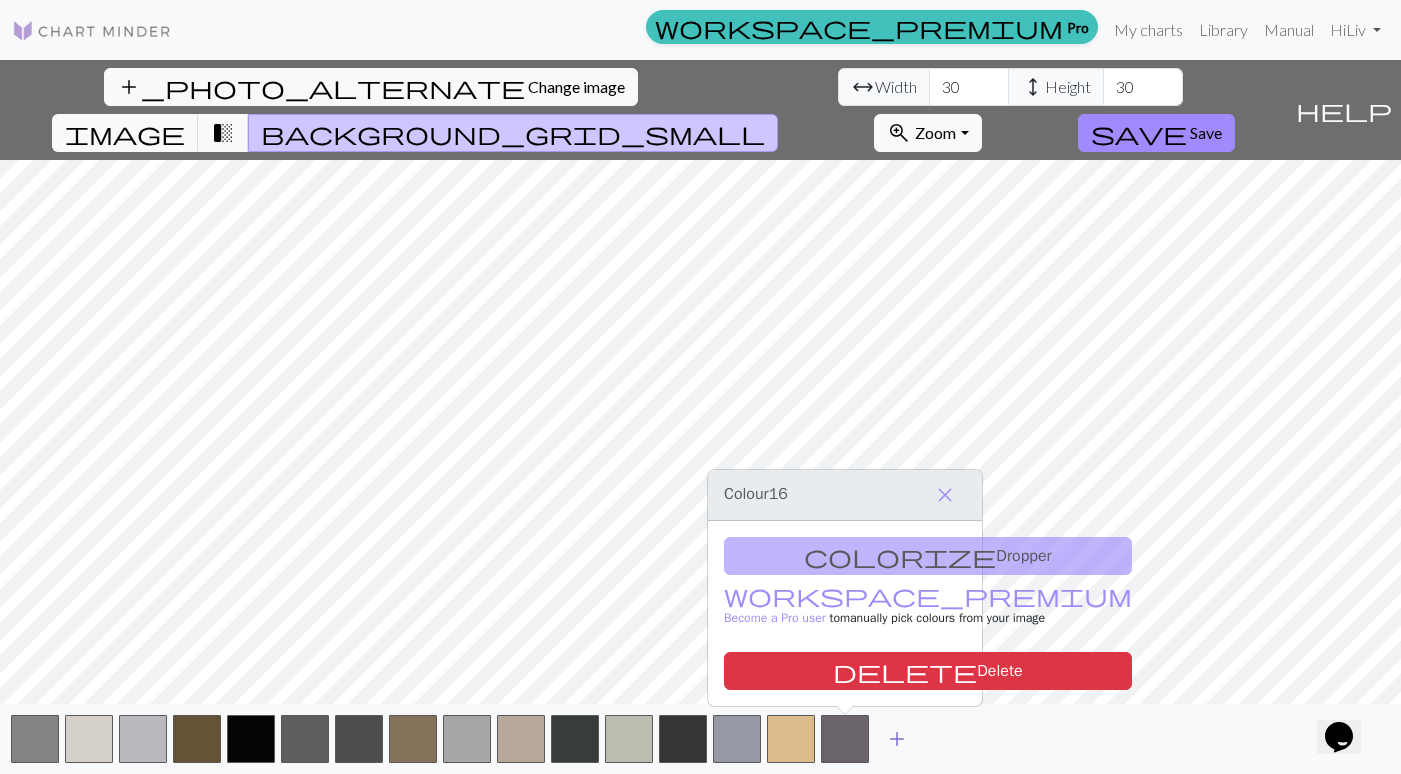 click on "add" at bounding box center (897, 739) 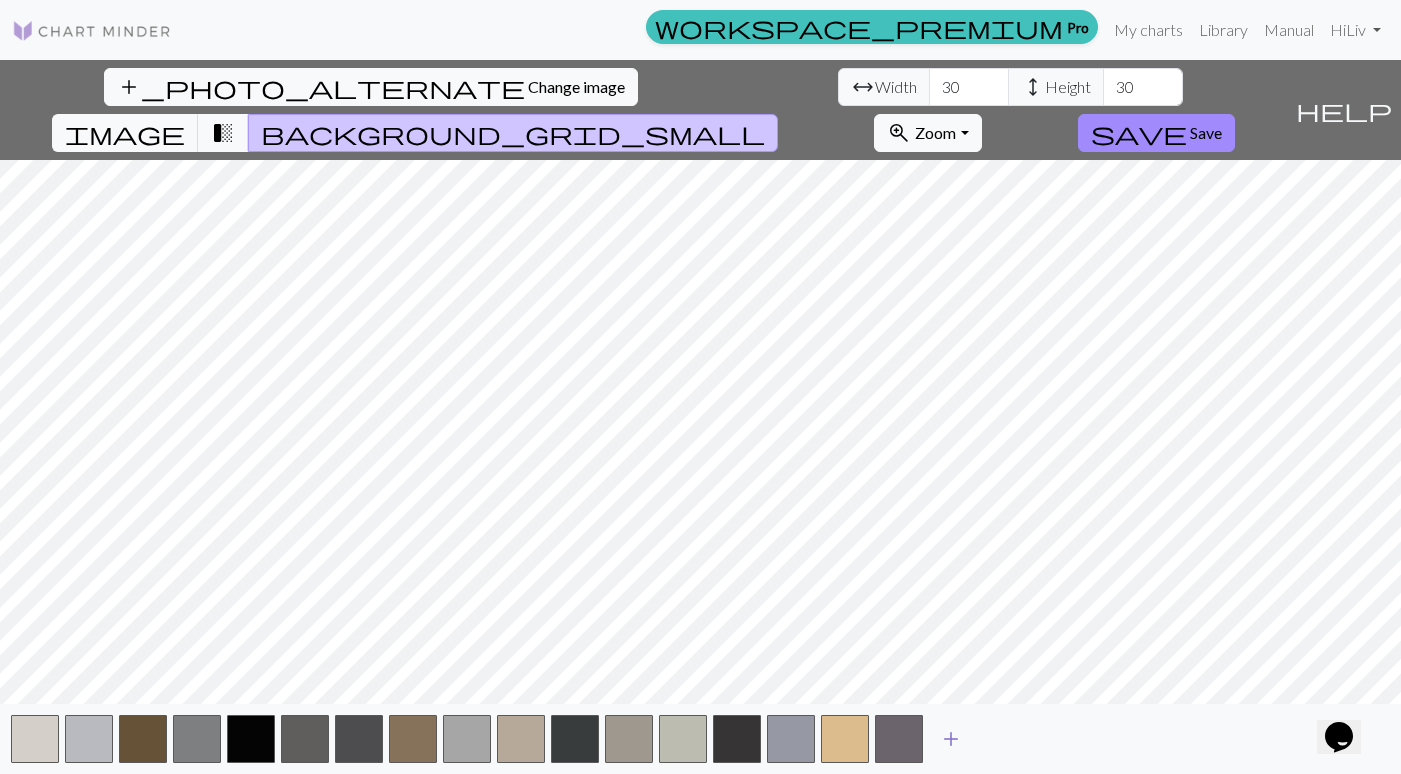click on "add" at bounding box center [951, 739] 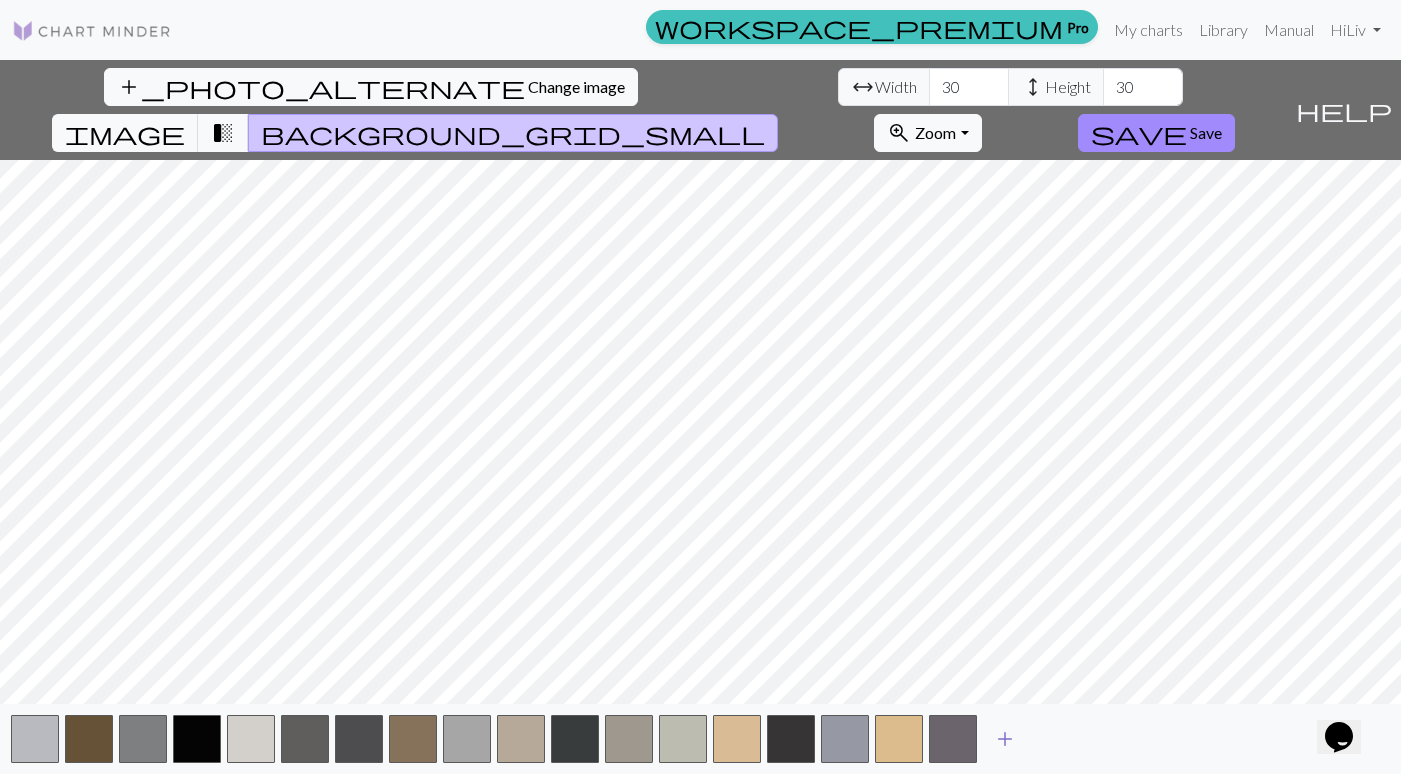 click on "add" at bounding box center [1005, 739] 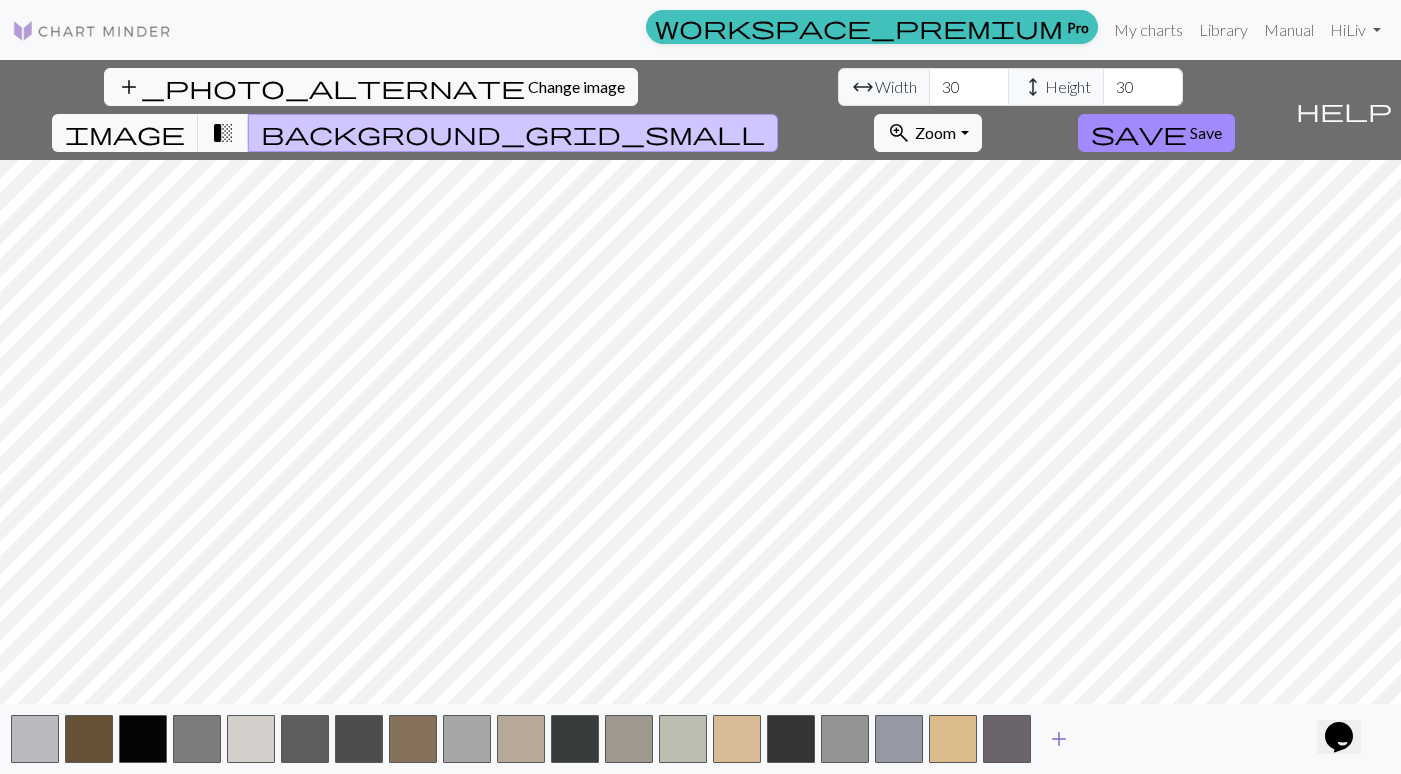 click on "add" at bounding box center (1059, 739) 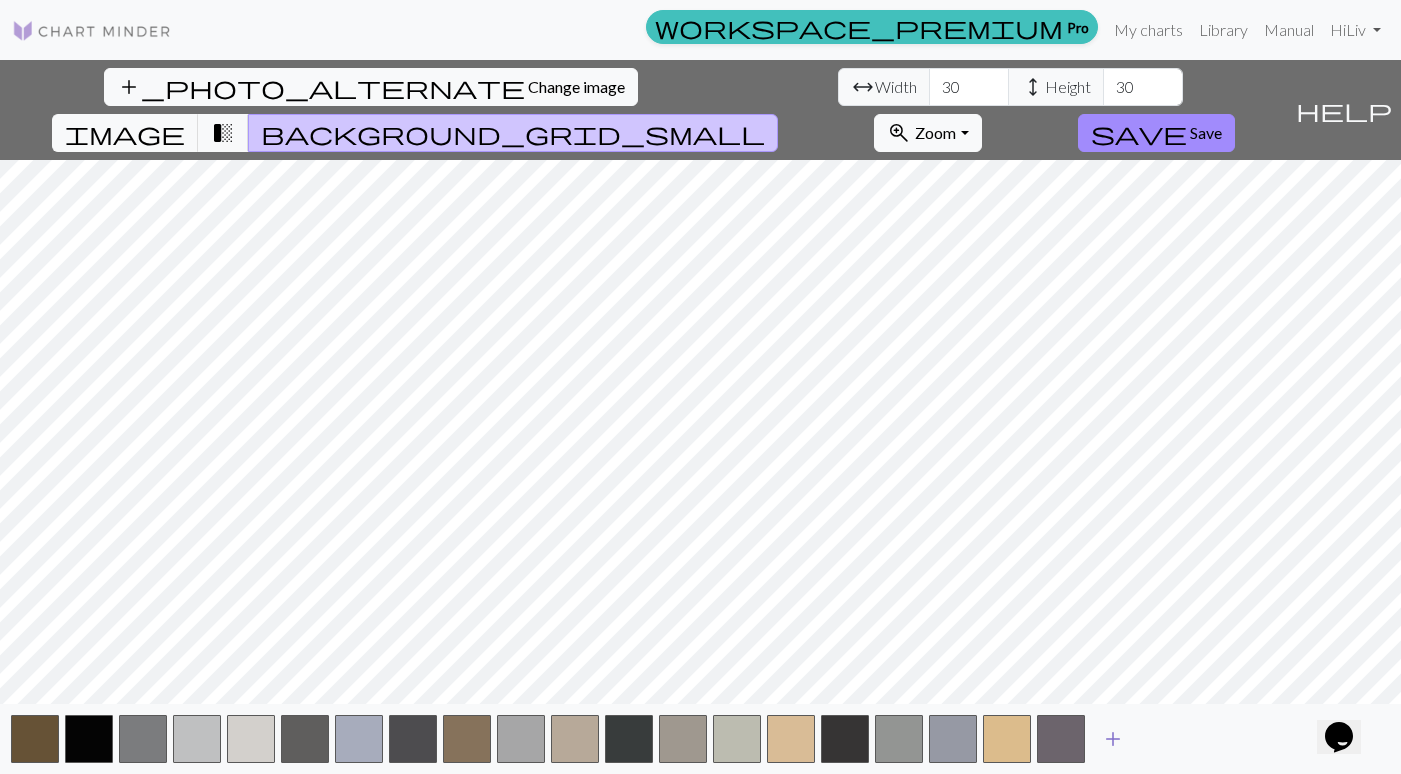 click on "add" at bounding box center [1113, 739] 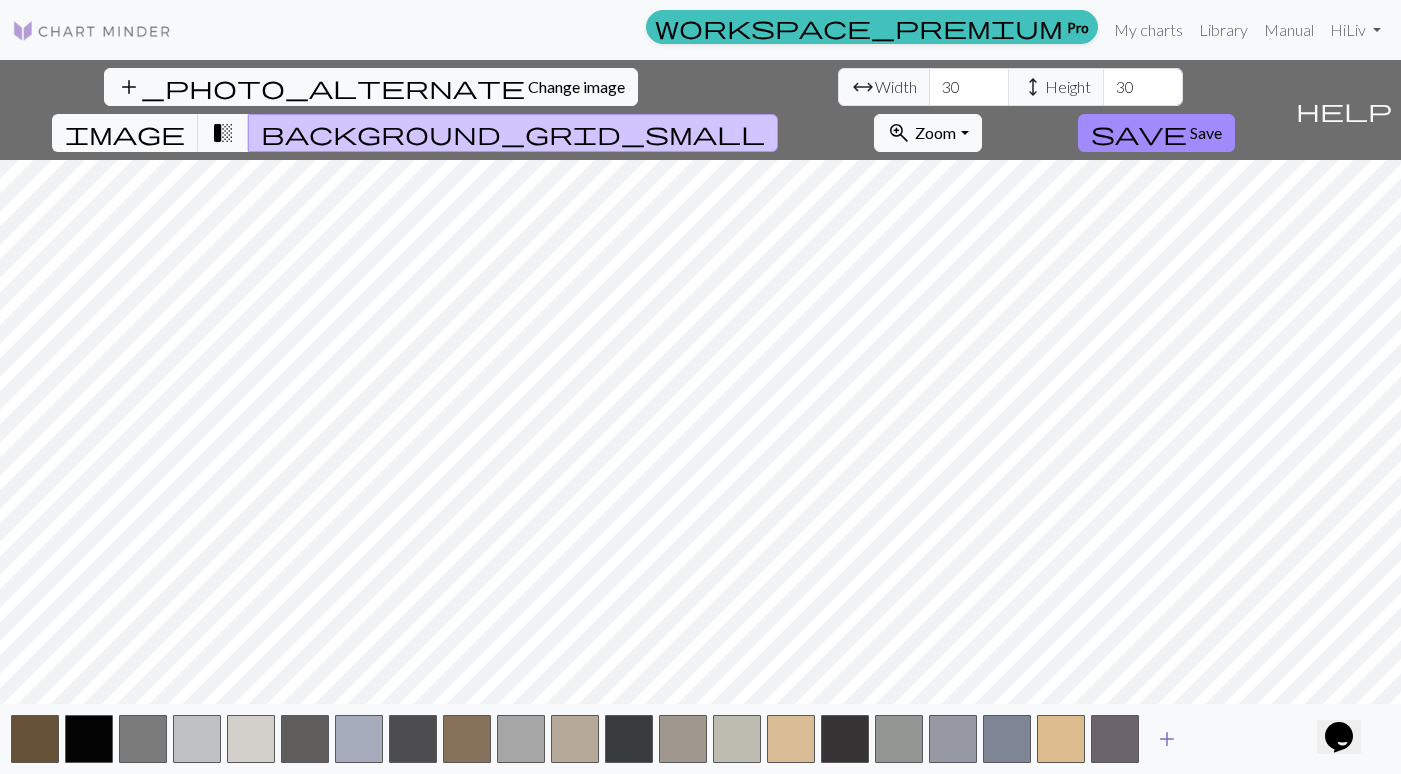 click on "add" at bounding box center [1167, 739] 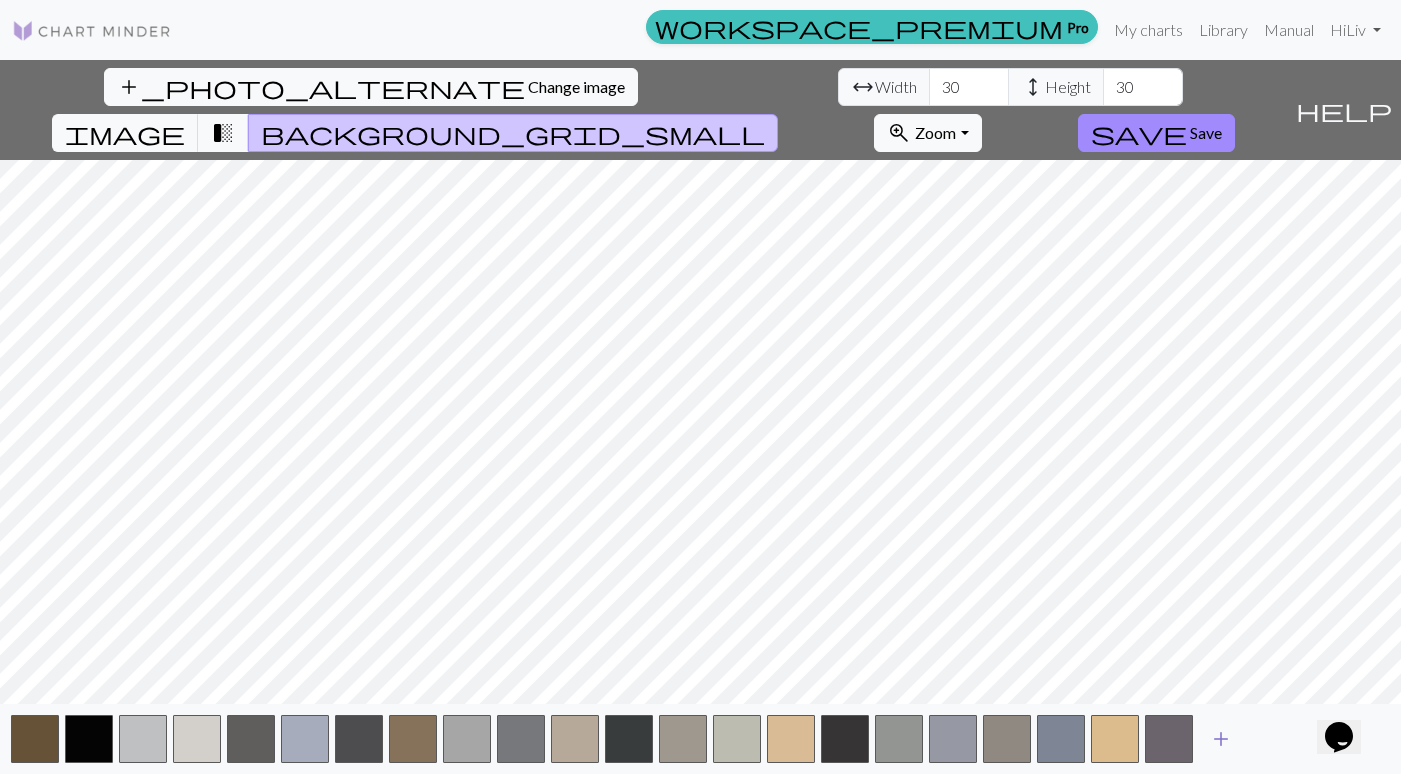 click on "add" at bounding box center [1221, 739] 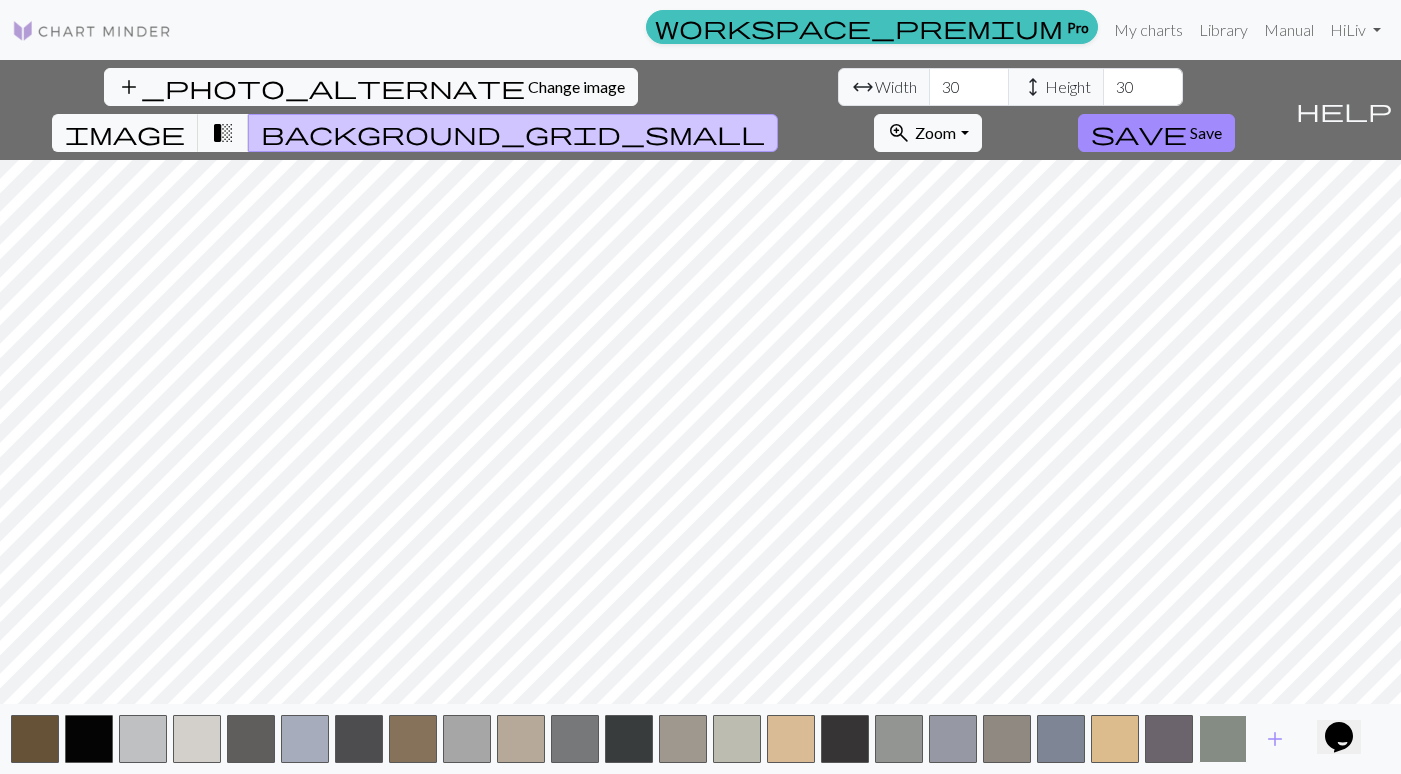 click at bounding box center [1223, 739] 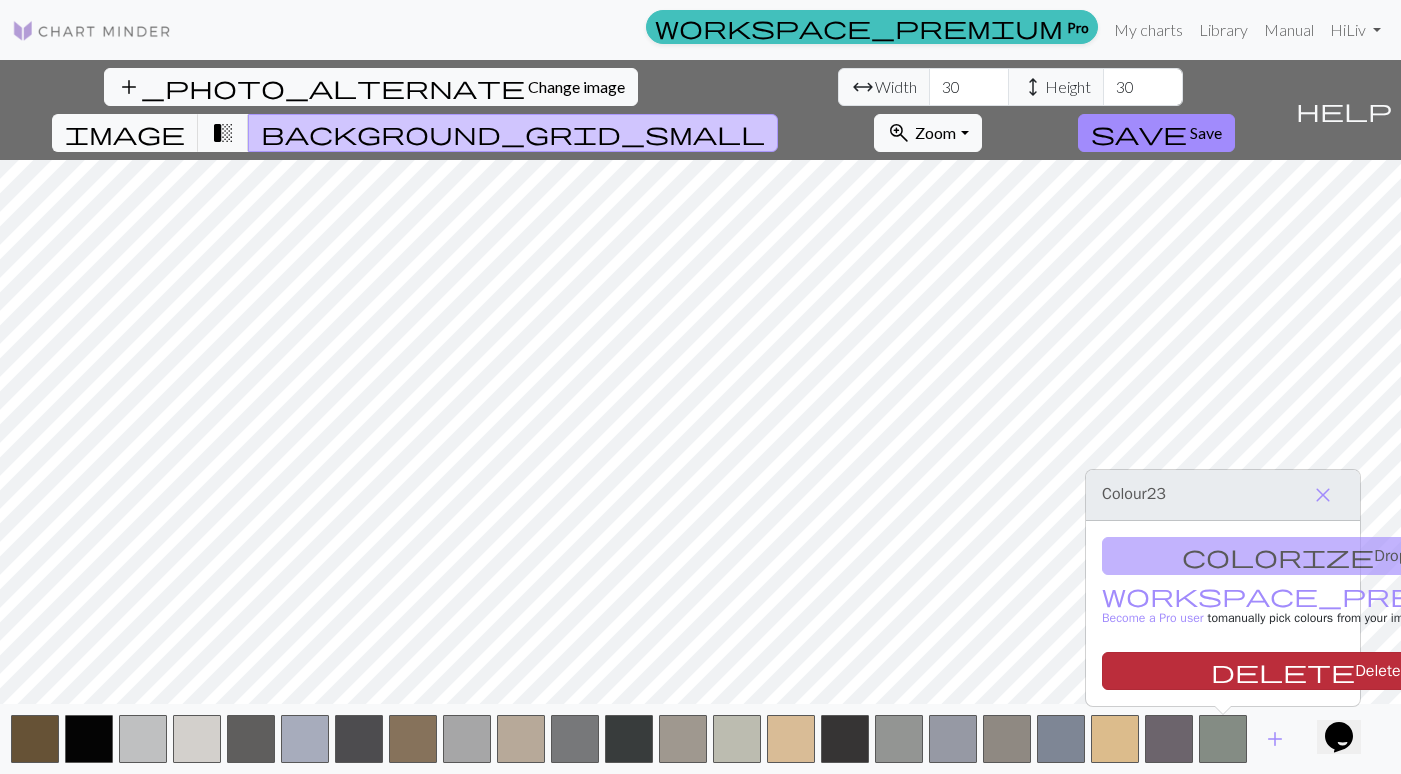 click on "delete" at bounding box center [1283, 671] 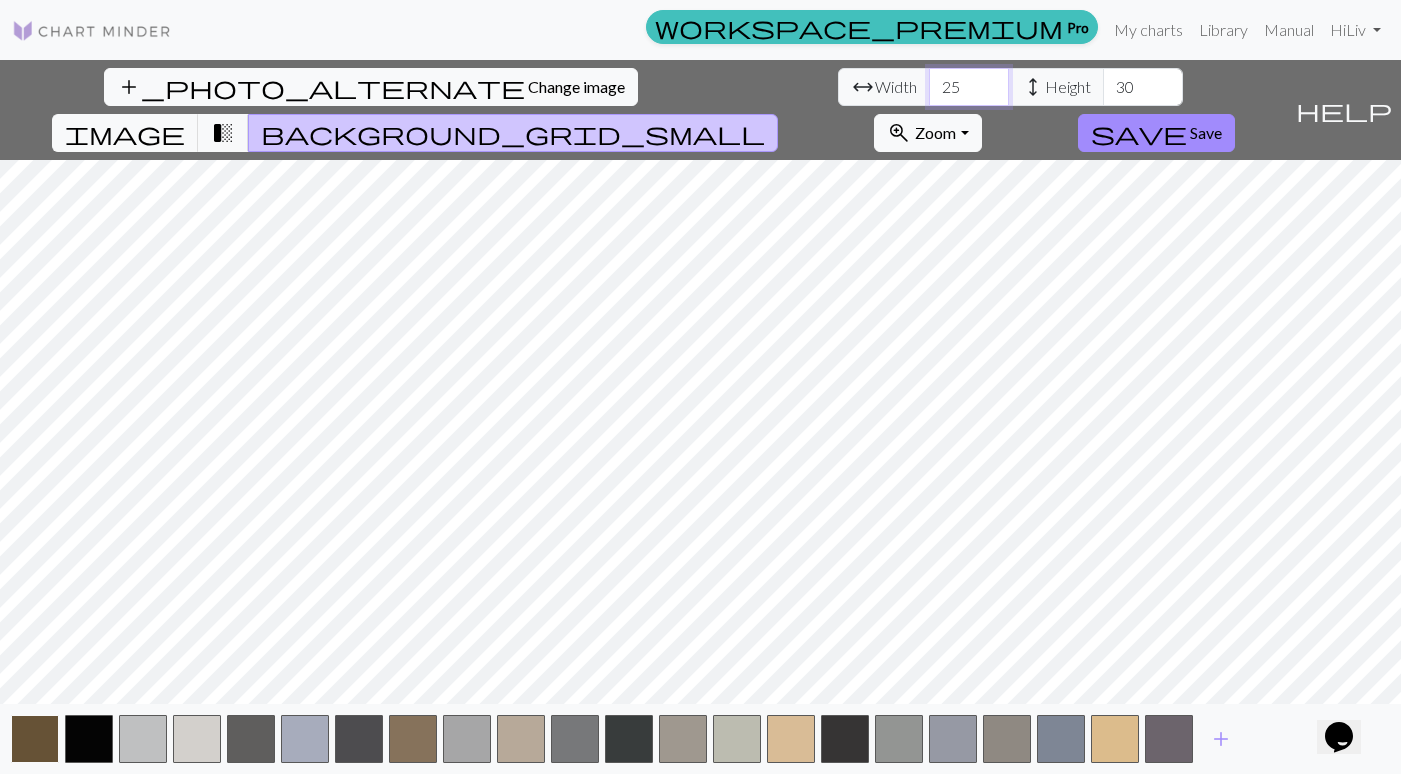 type on "25" 